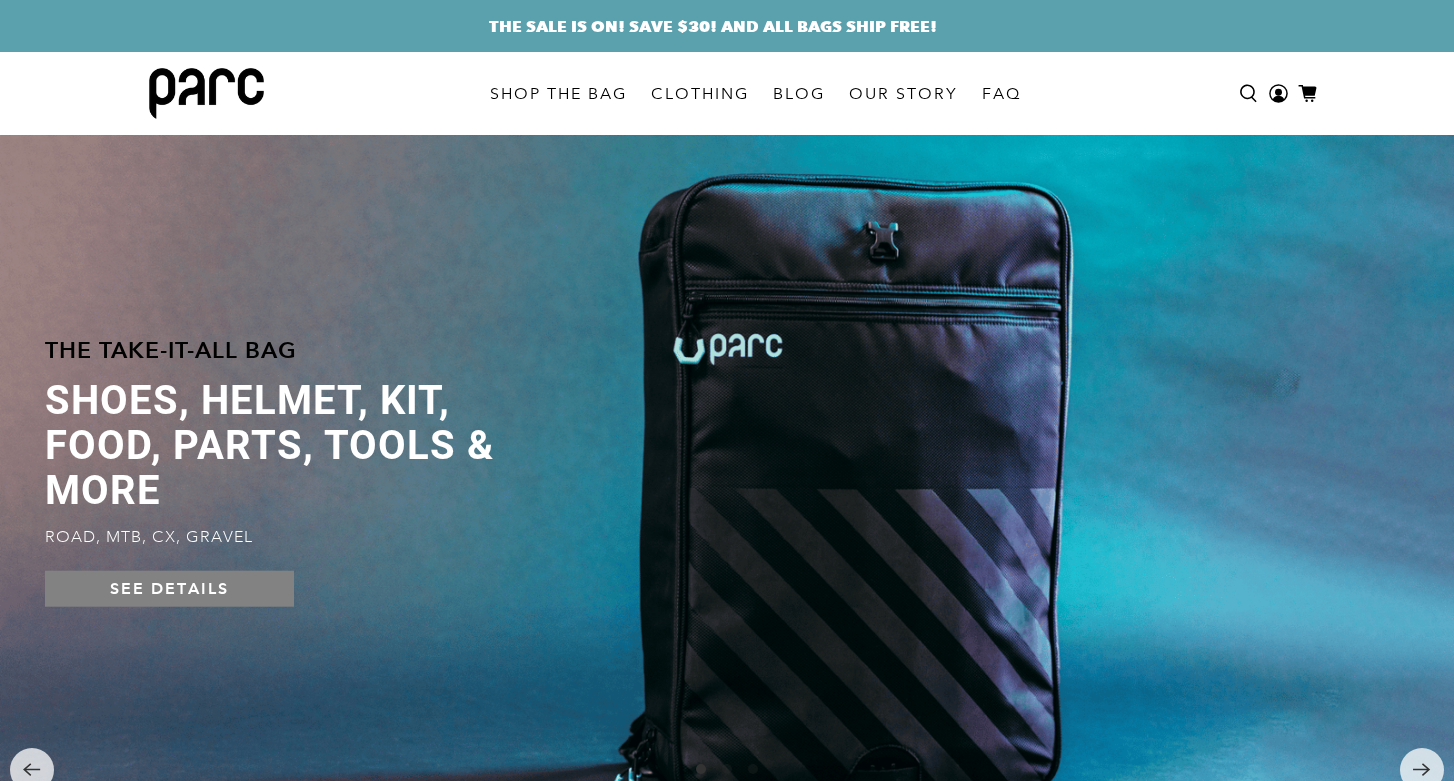 scroll, scrollTop: 0, scrollLeft: 0, axis: both 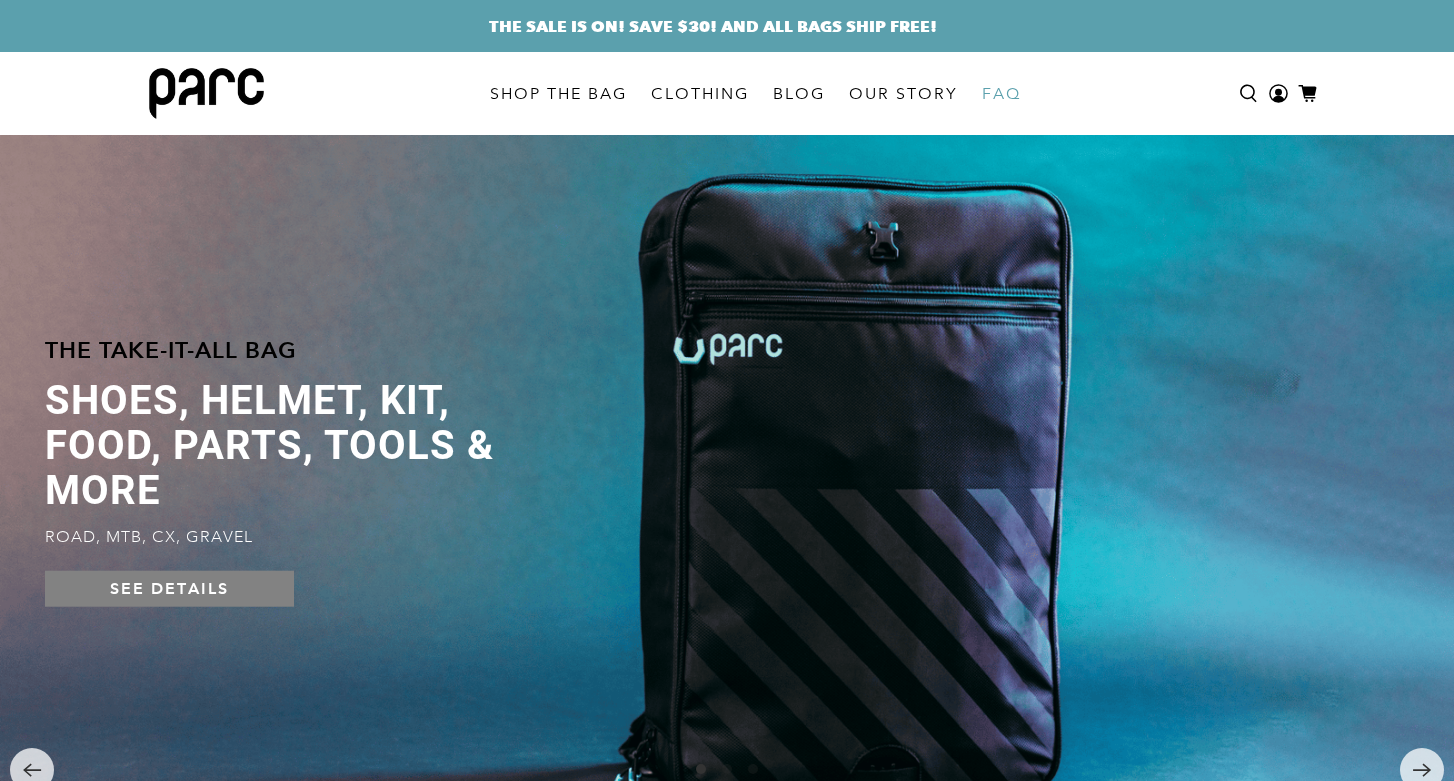 click on "FAQ" at bounding box center [1001, 94] 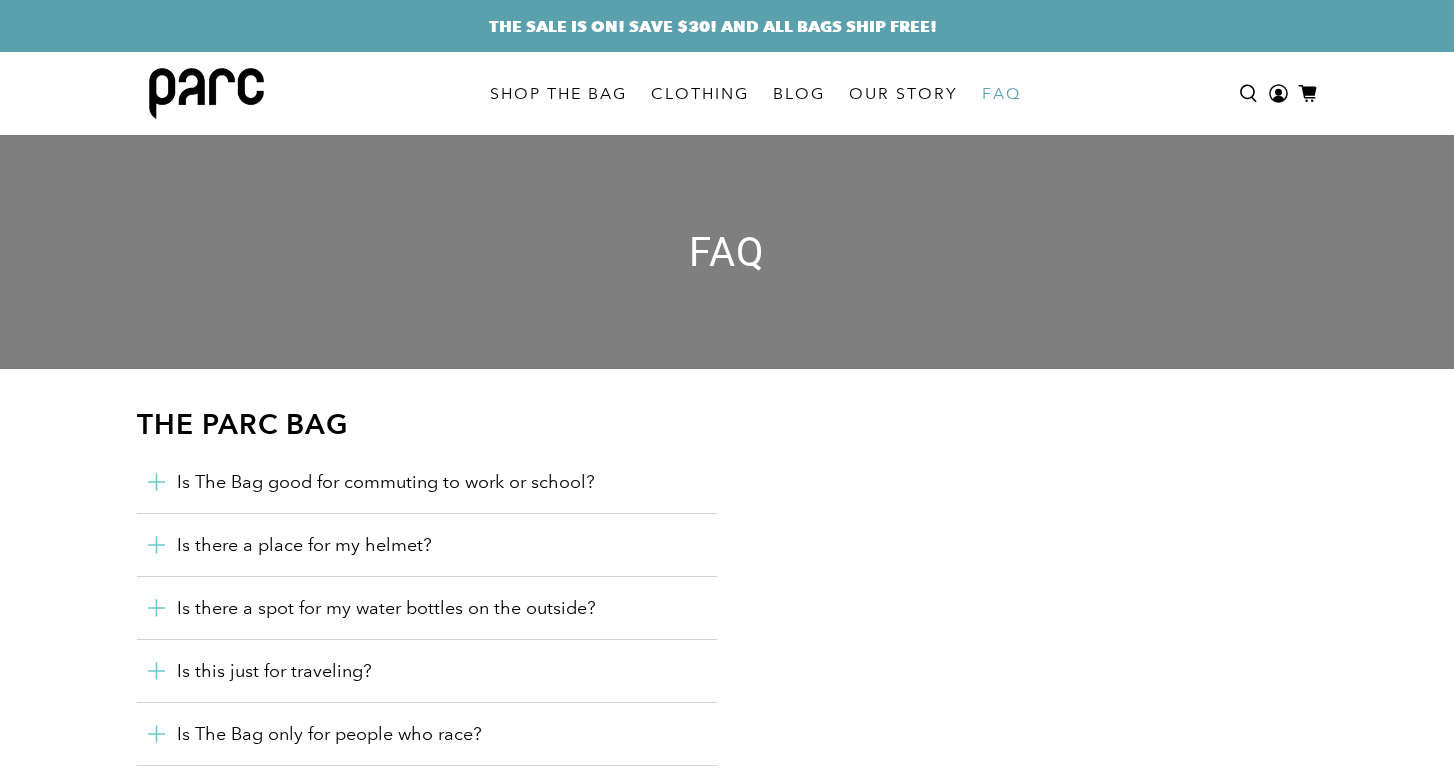 scroll, scrollTop: 0, scrollLeft: 0, axis: both 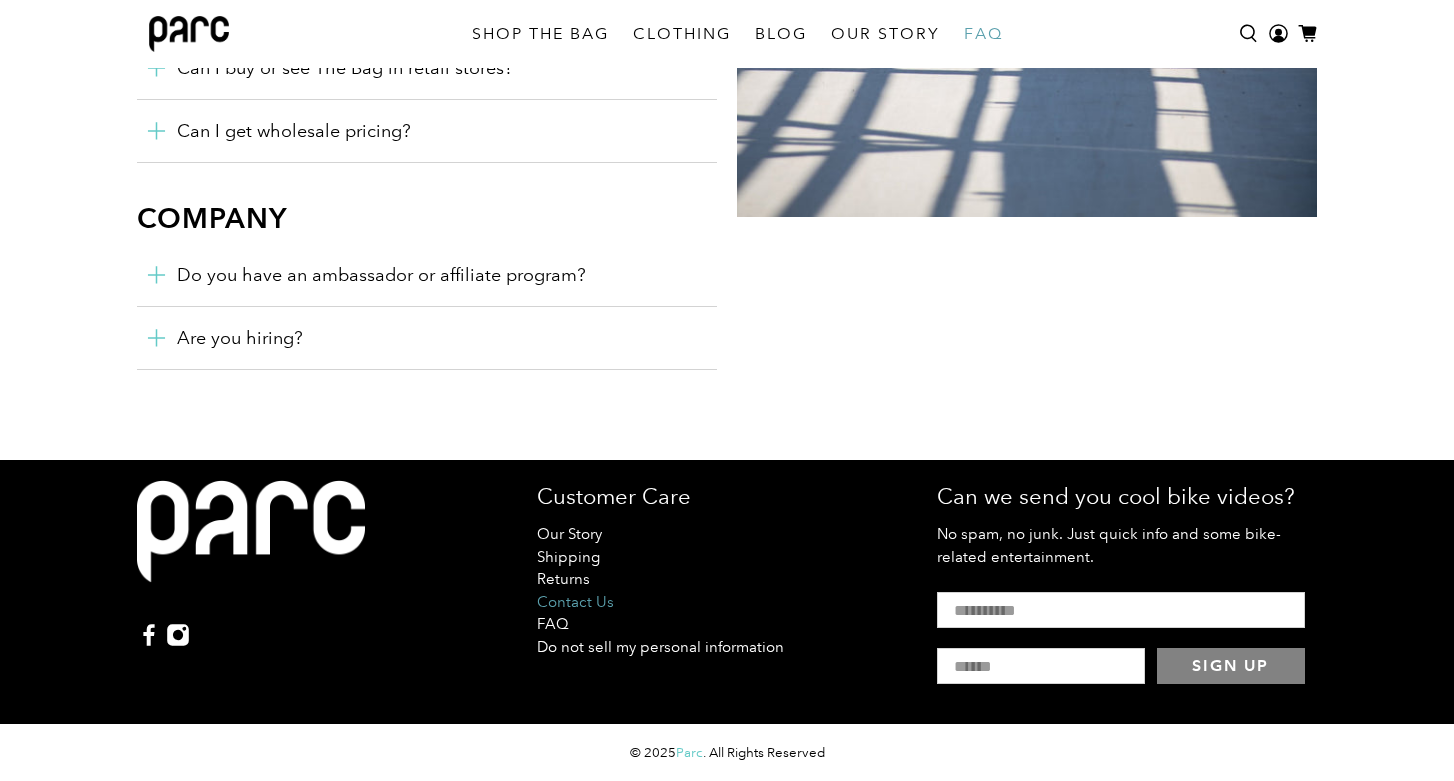 click on "Contact Us" at bounding box center (575, 602) 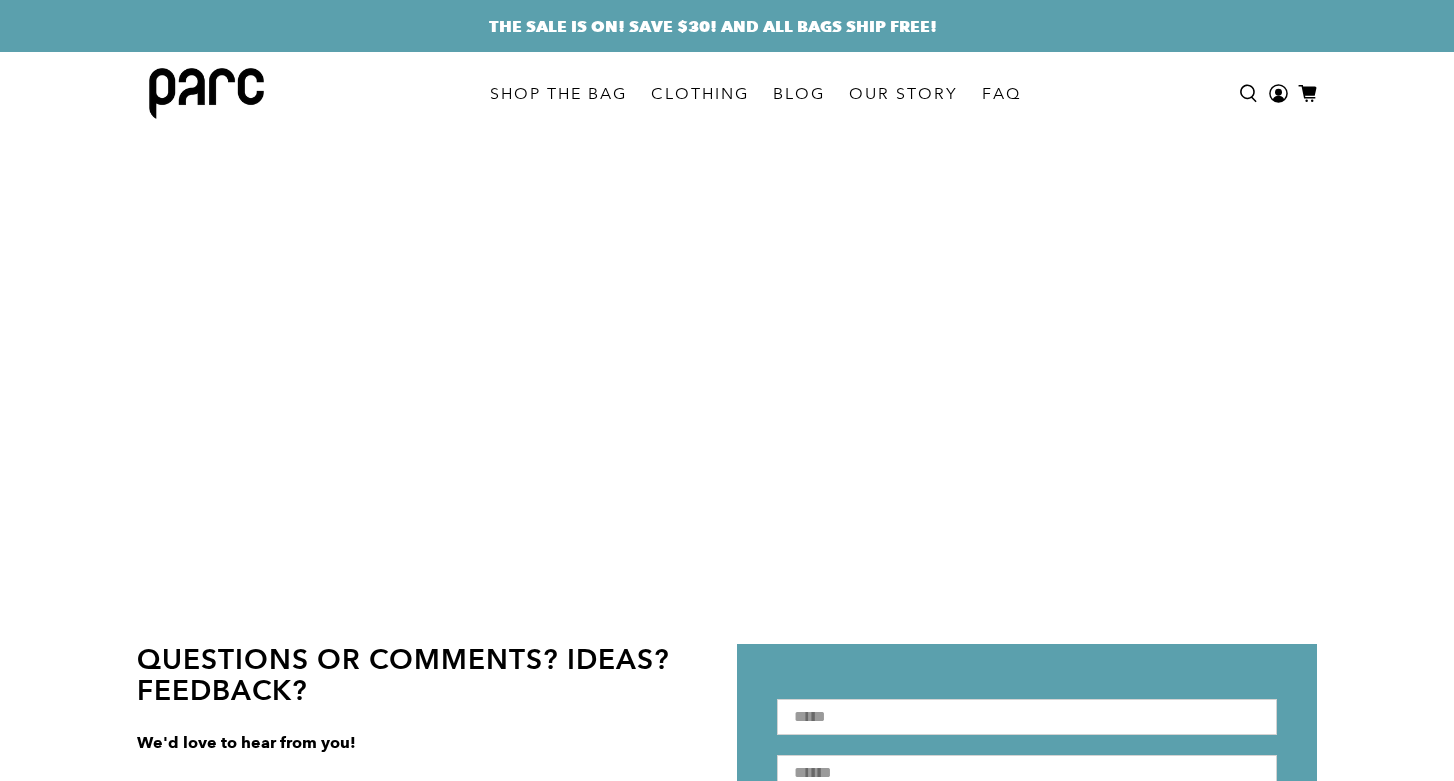 scroll, scrollTop: 0, scrollLeft: 0, axis: both 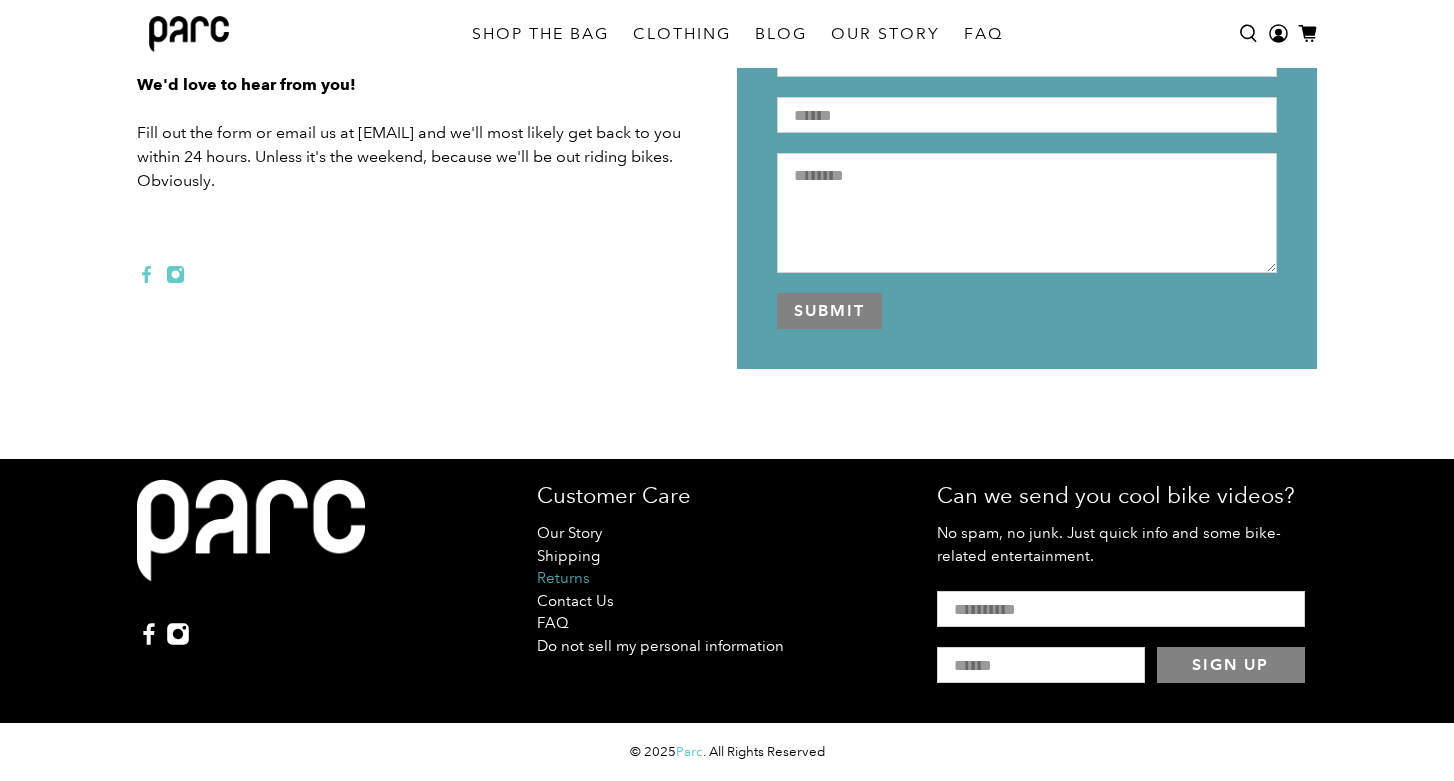 click on "Returns" at bounding box center [563, 578] 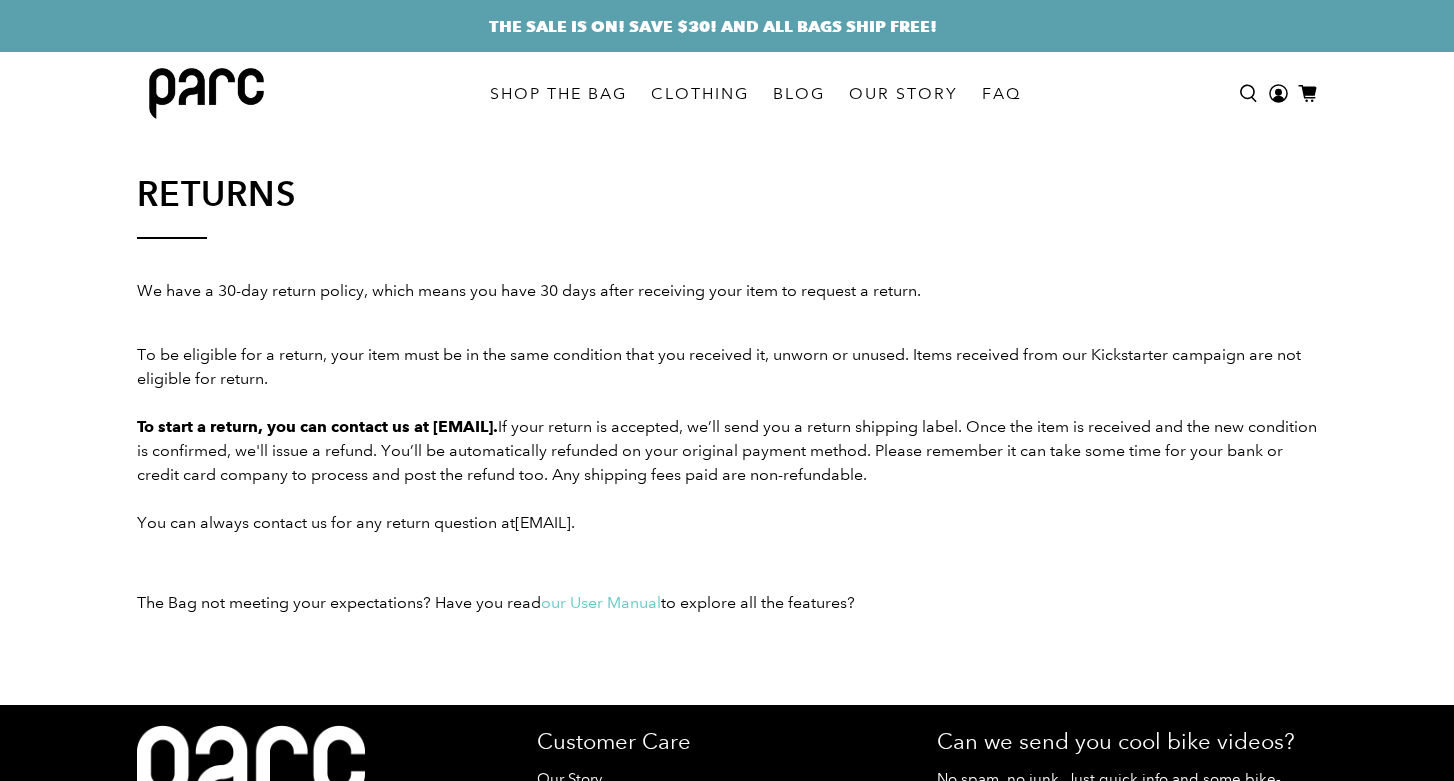 scroll, scrollTop: 0, scrollLeft: 0, axis: both 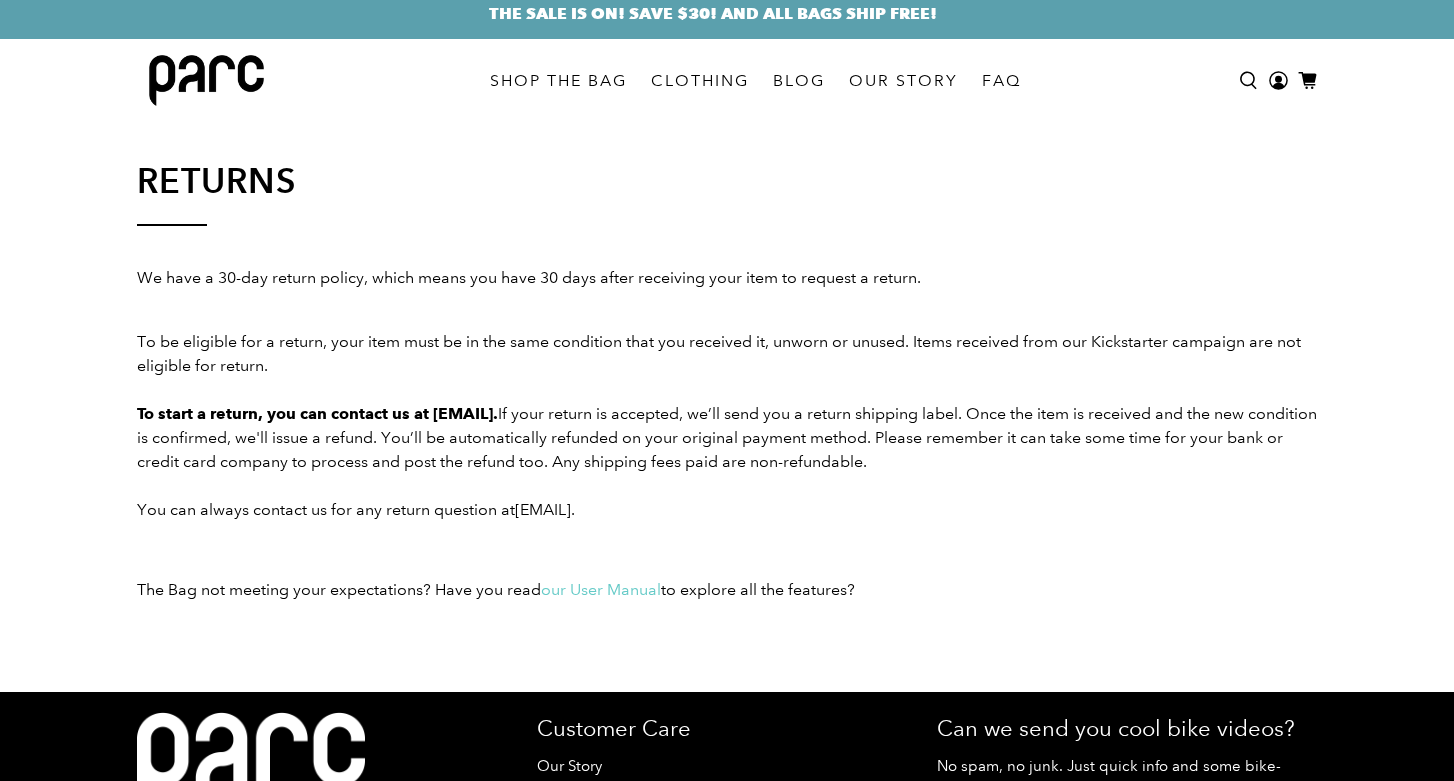 drag, startPoint x: 431, startPoint y: 415, endPoint x: 604, endPoint y: 418, distance: 173.02602 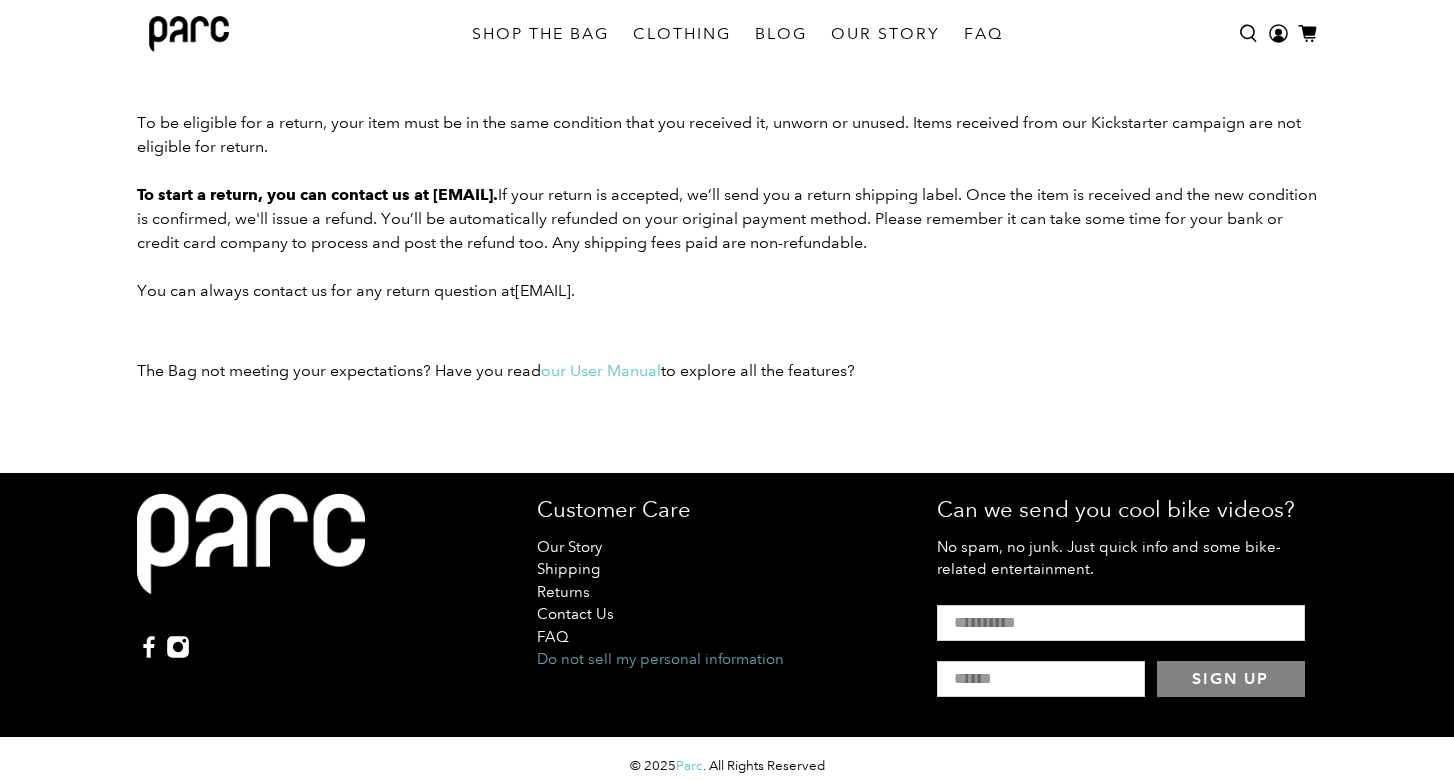 scroll, scrollTop: 223, scrollLeft: 0, axis: vertical 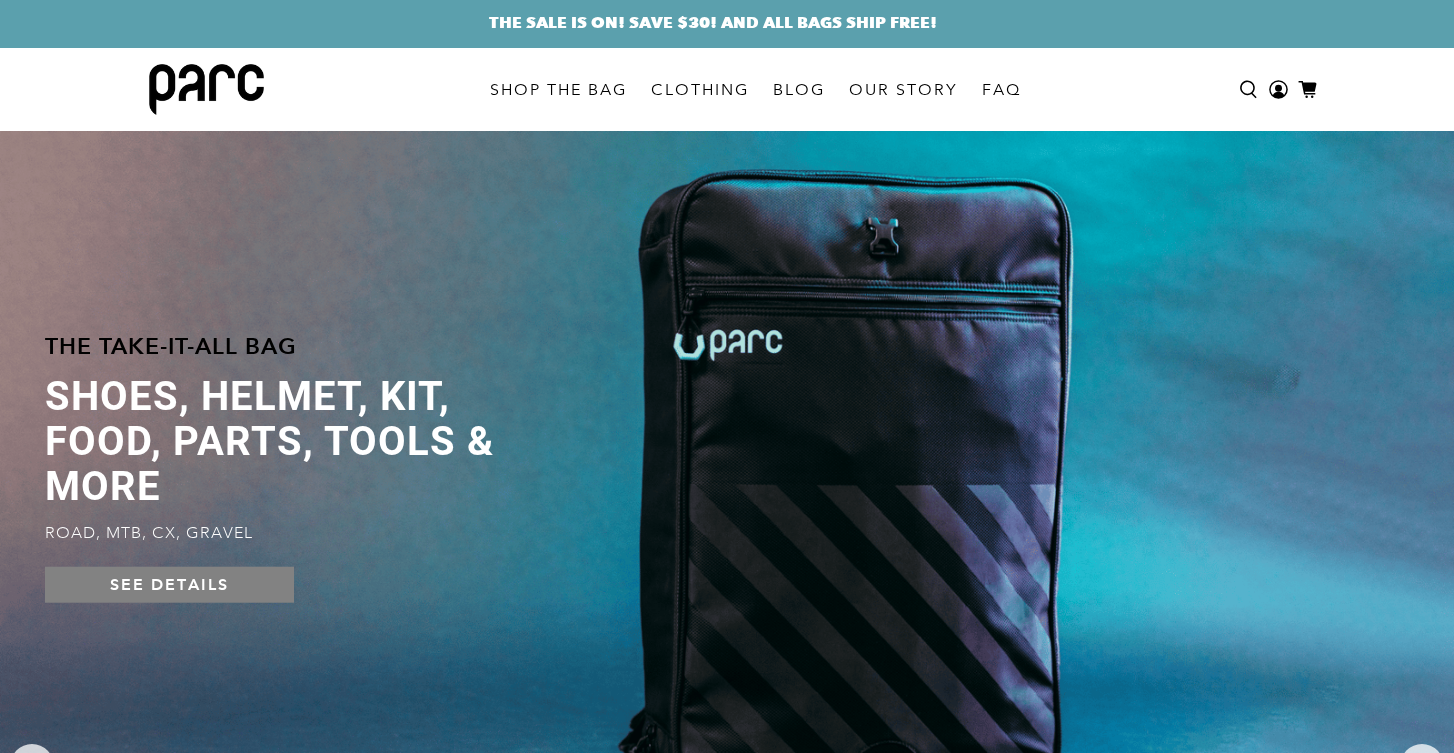 click at bounding box center [727, 472] 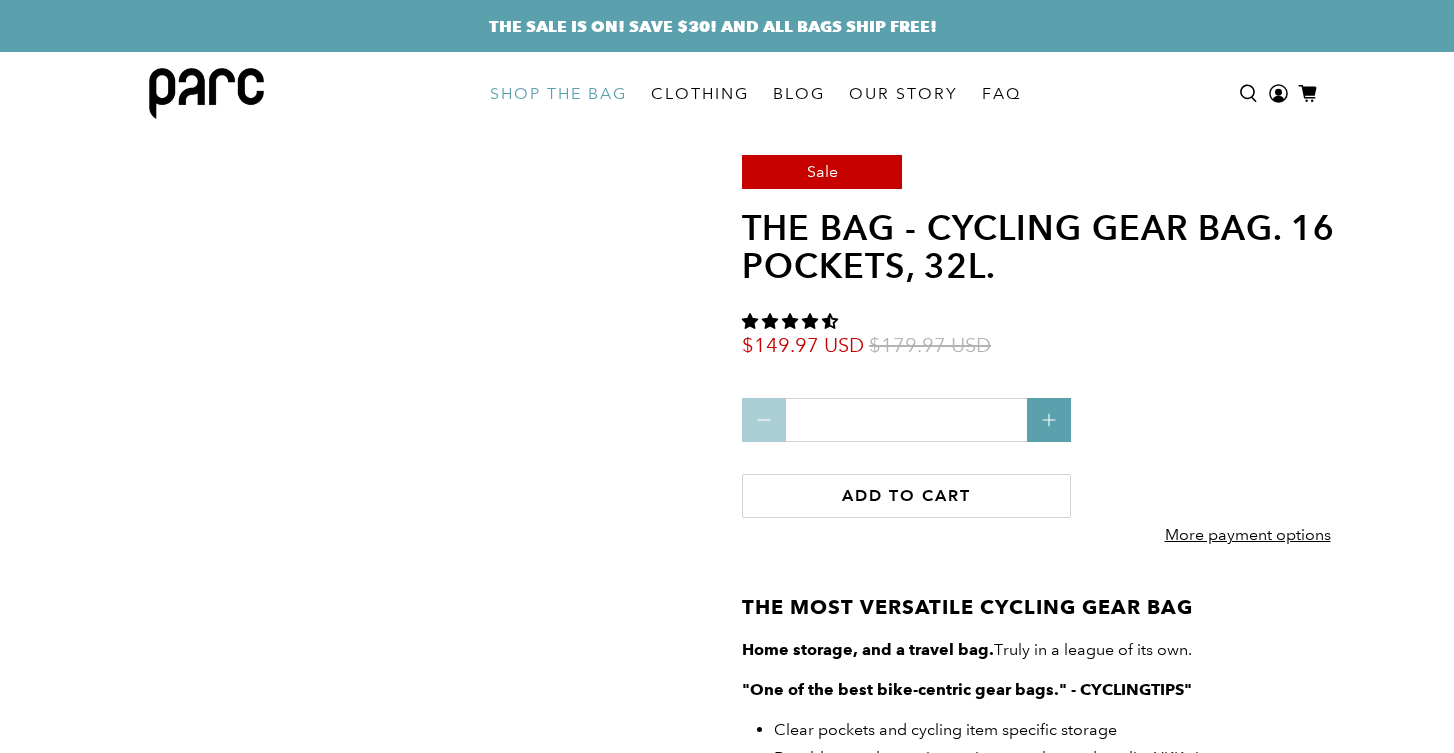 scroll, scrollTop: 0, scrollLeft: 0, axis: both 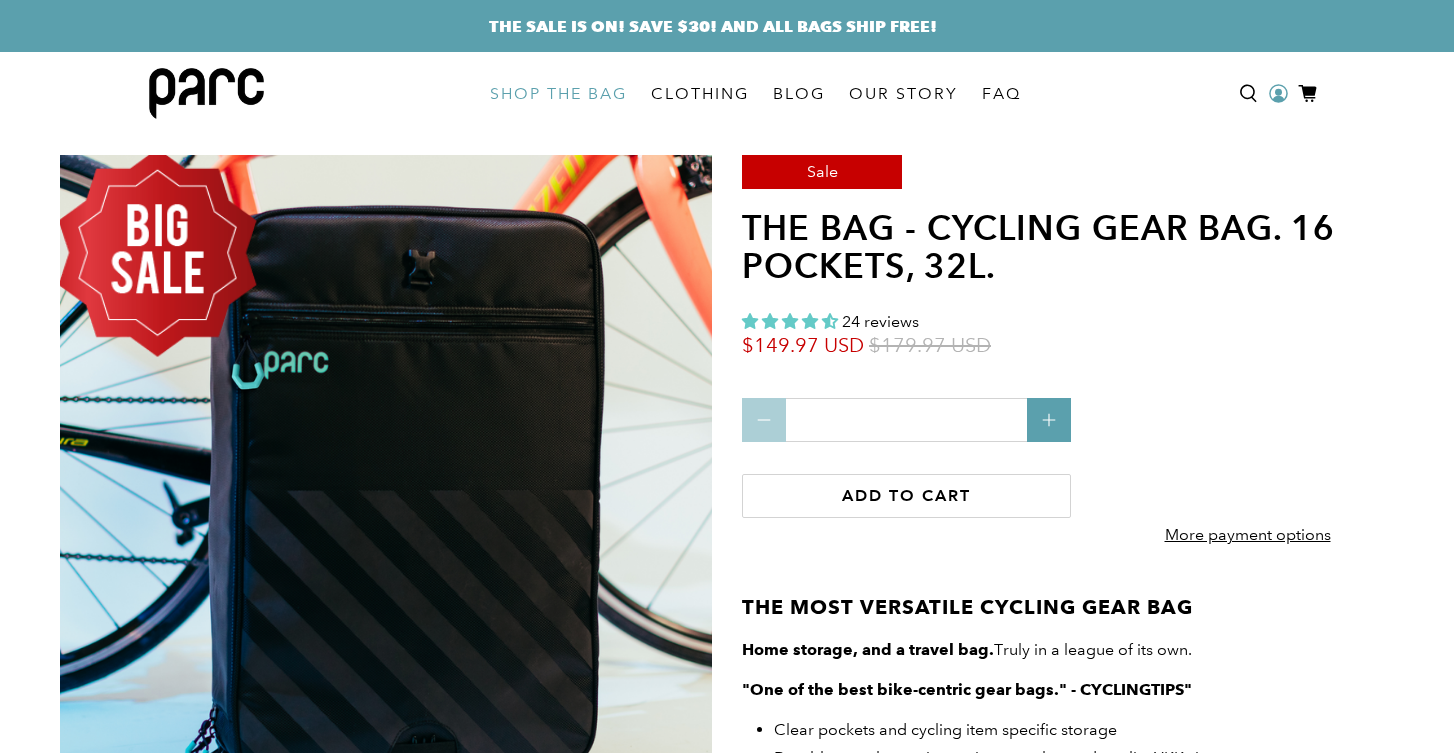 click 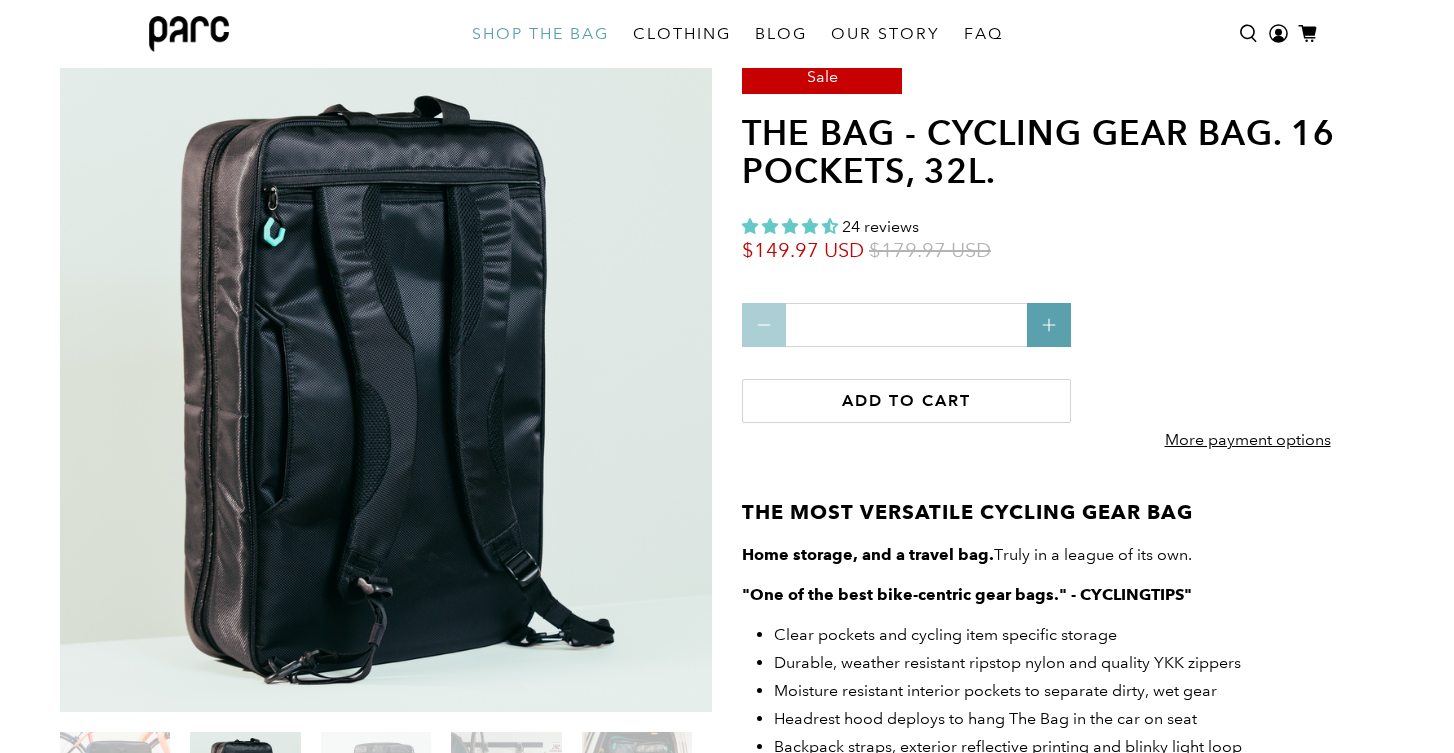scroll, scrollTop: 112, scrollLeft: 0, axis: vertical 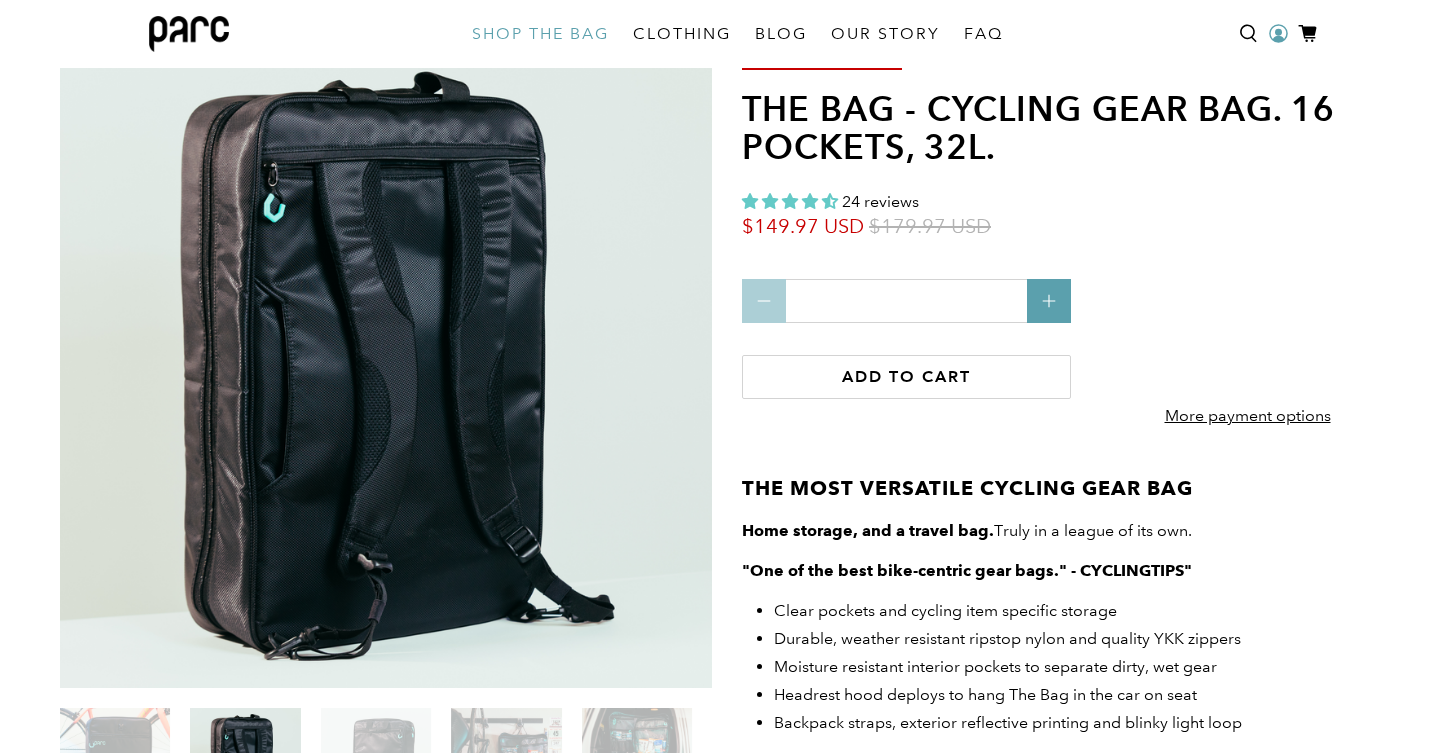 click 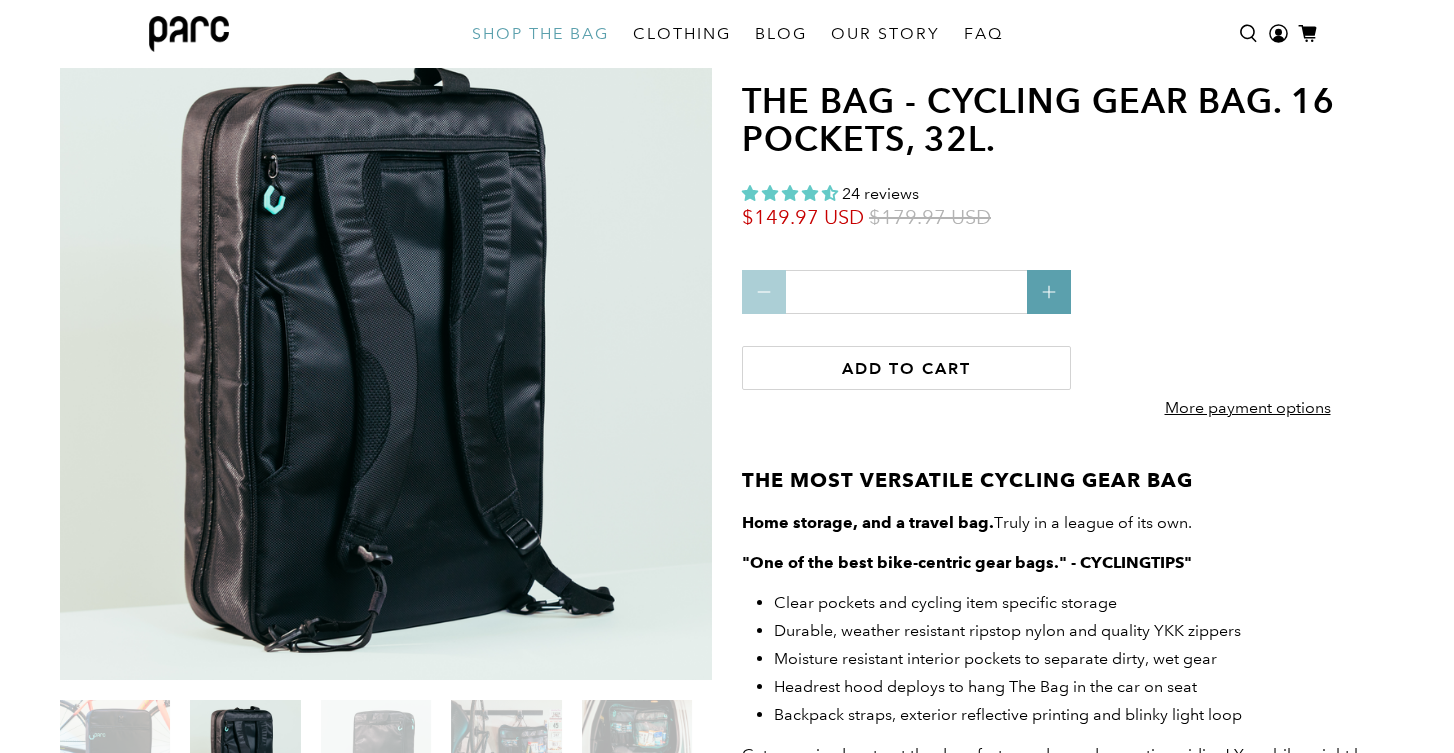 click on "24 reviews" at bounding box center [880, 193] 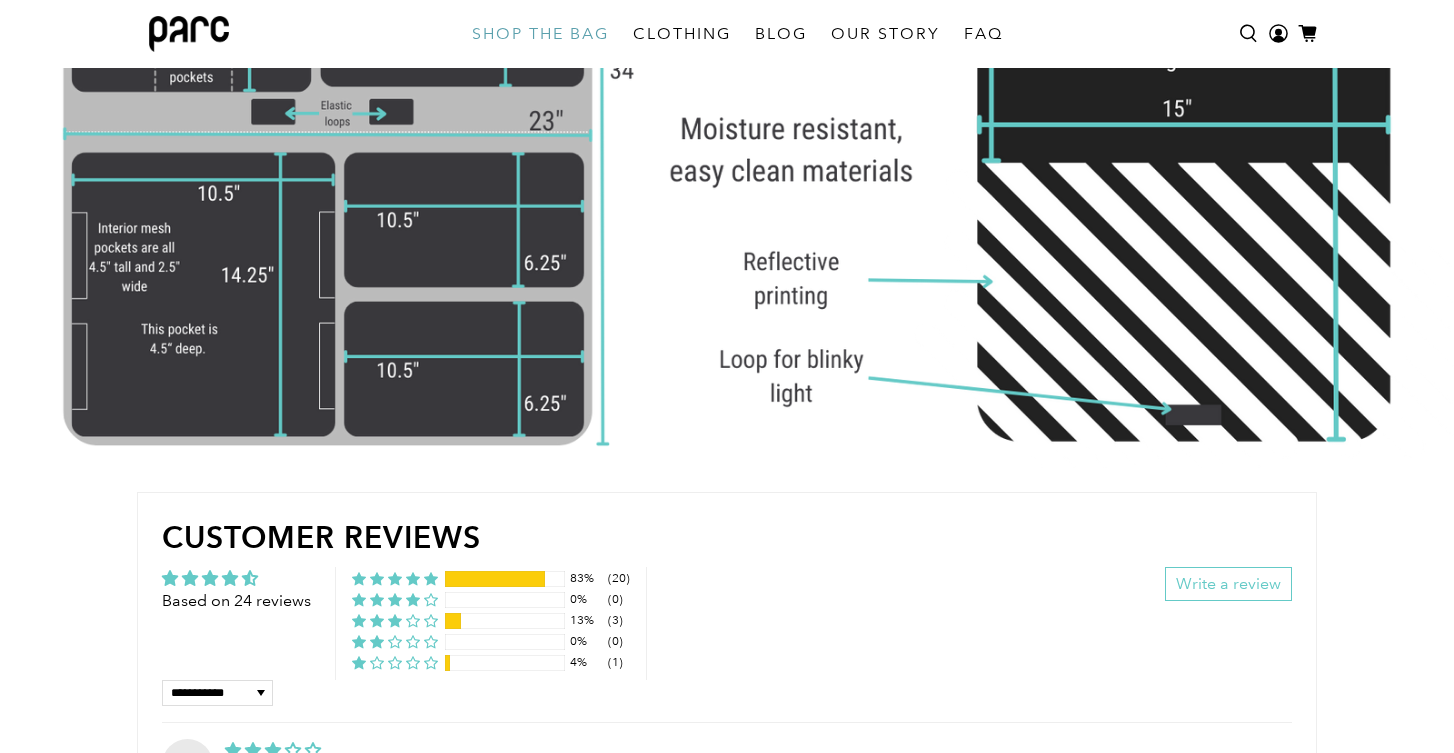 scroll, scrollTop: 5532, scrollLeft: 0, axis: vertical 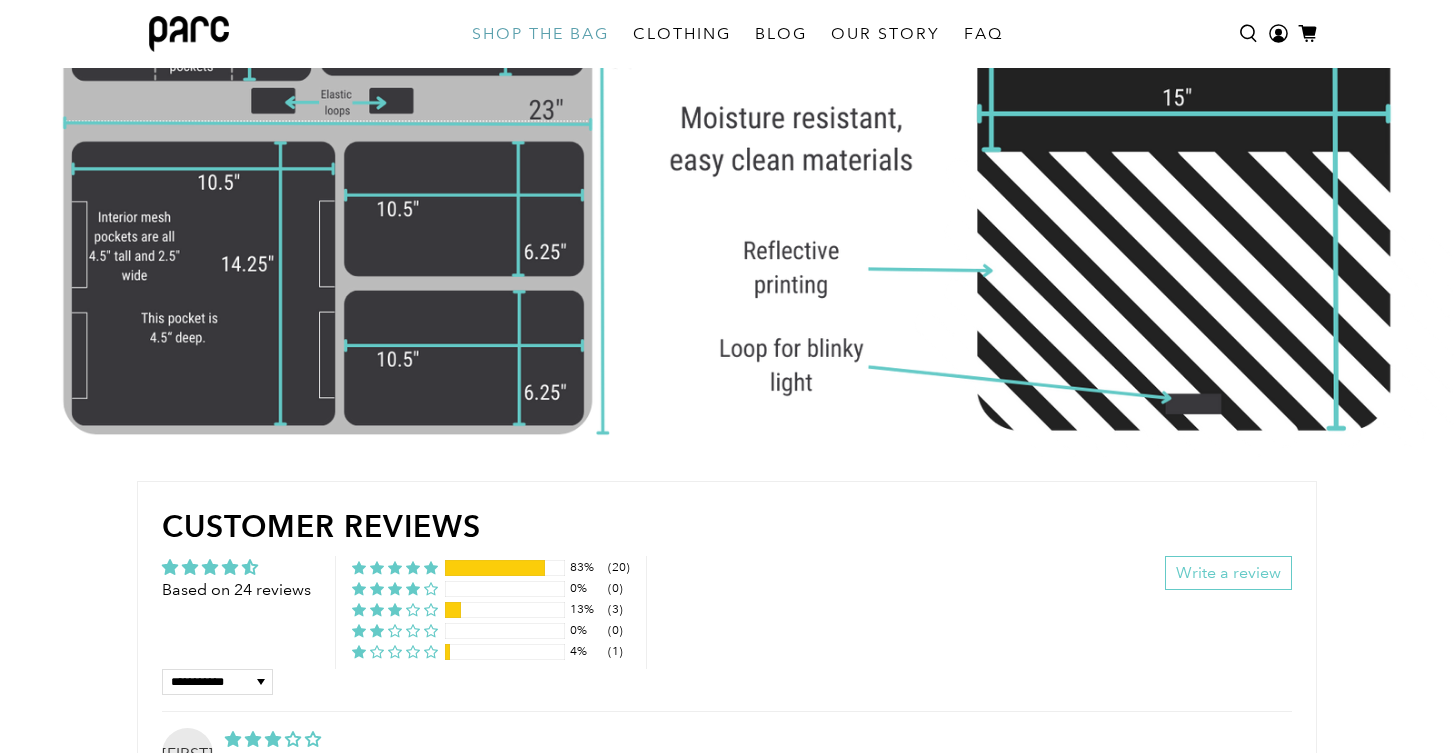 click on "Write a review" at bounding box center (1228, 573) 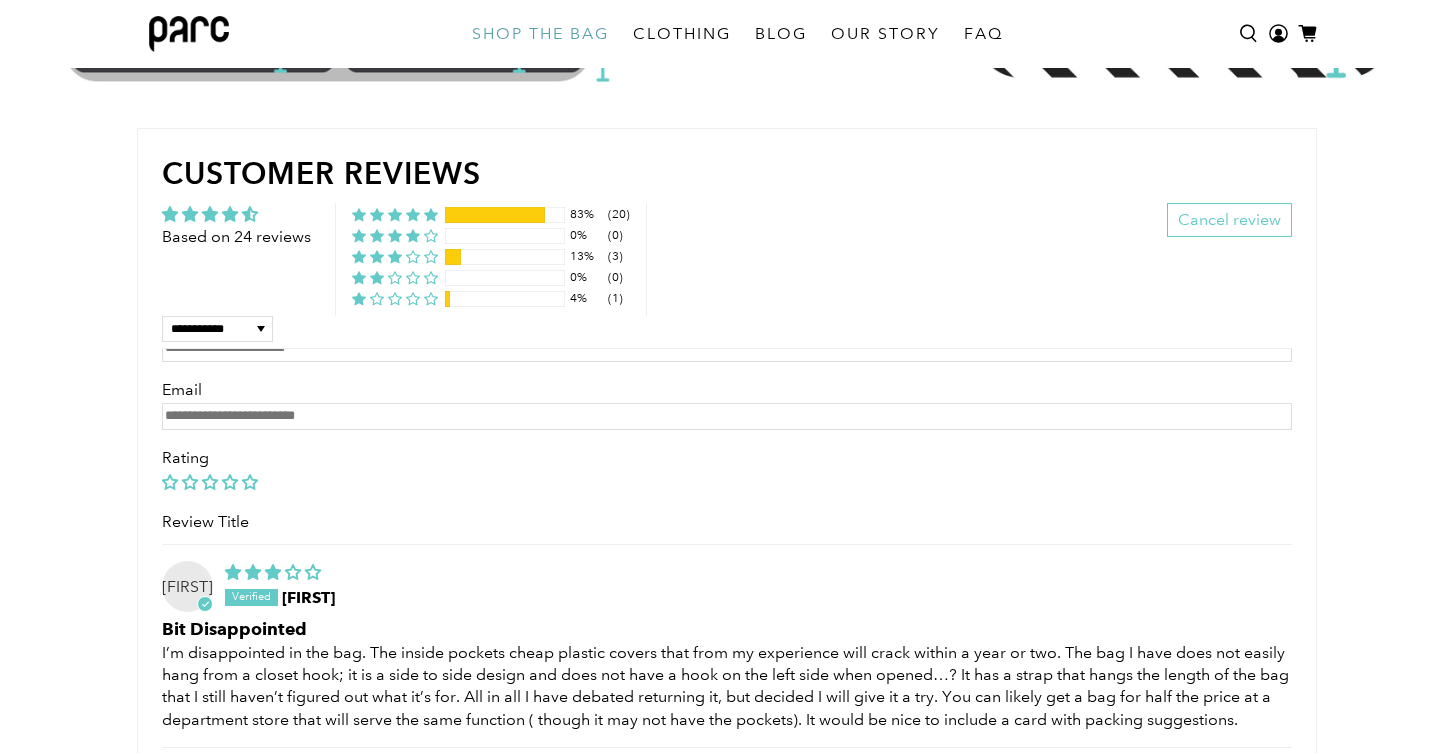 scroll, scrollTop: 6205, scrollLeft: 0, axis: vertical 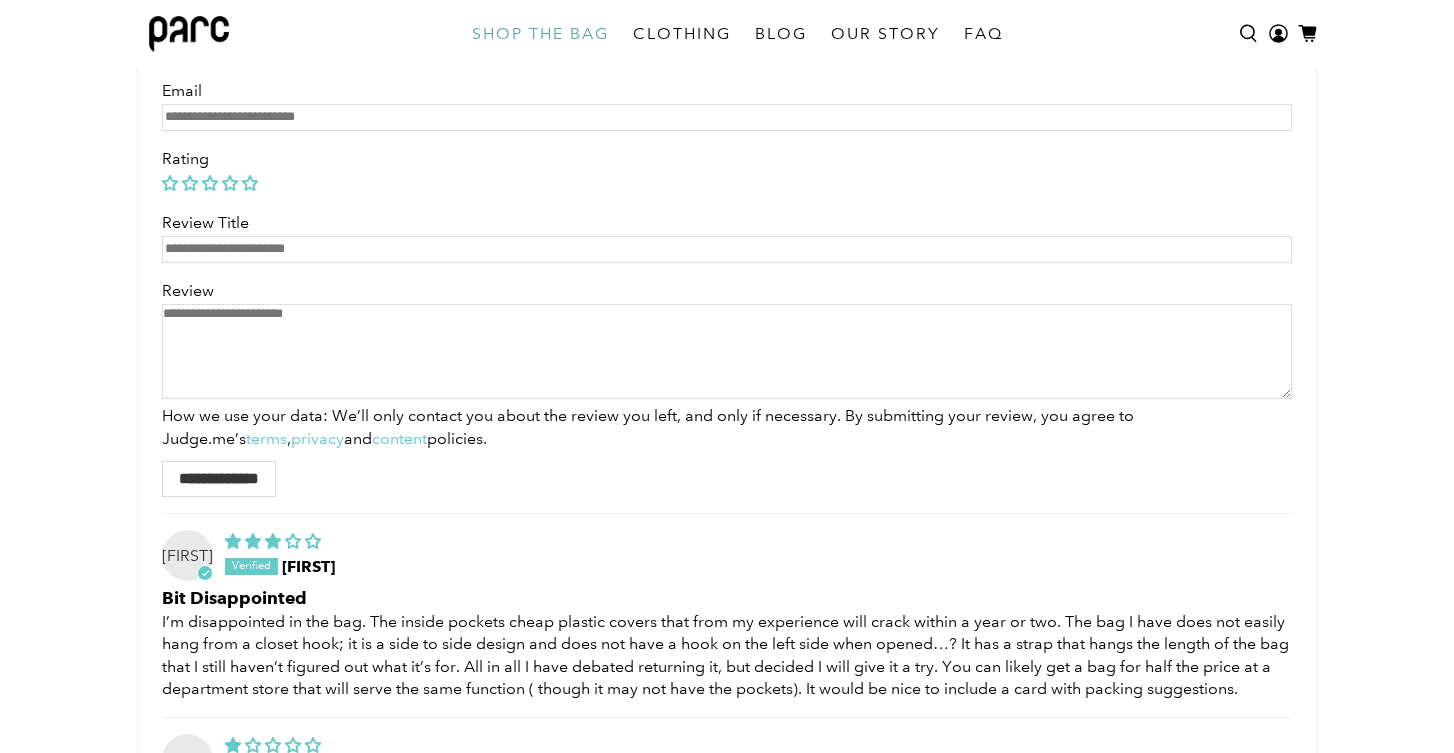 type on "**********" 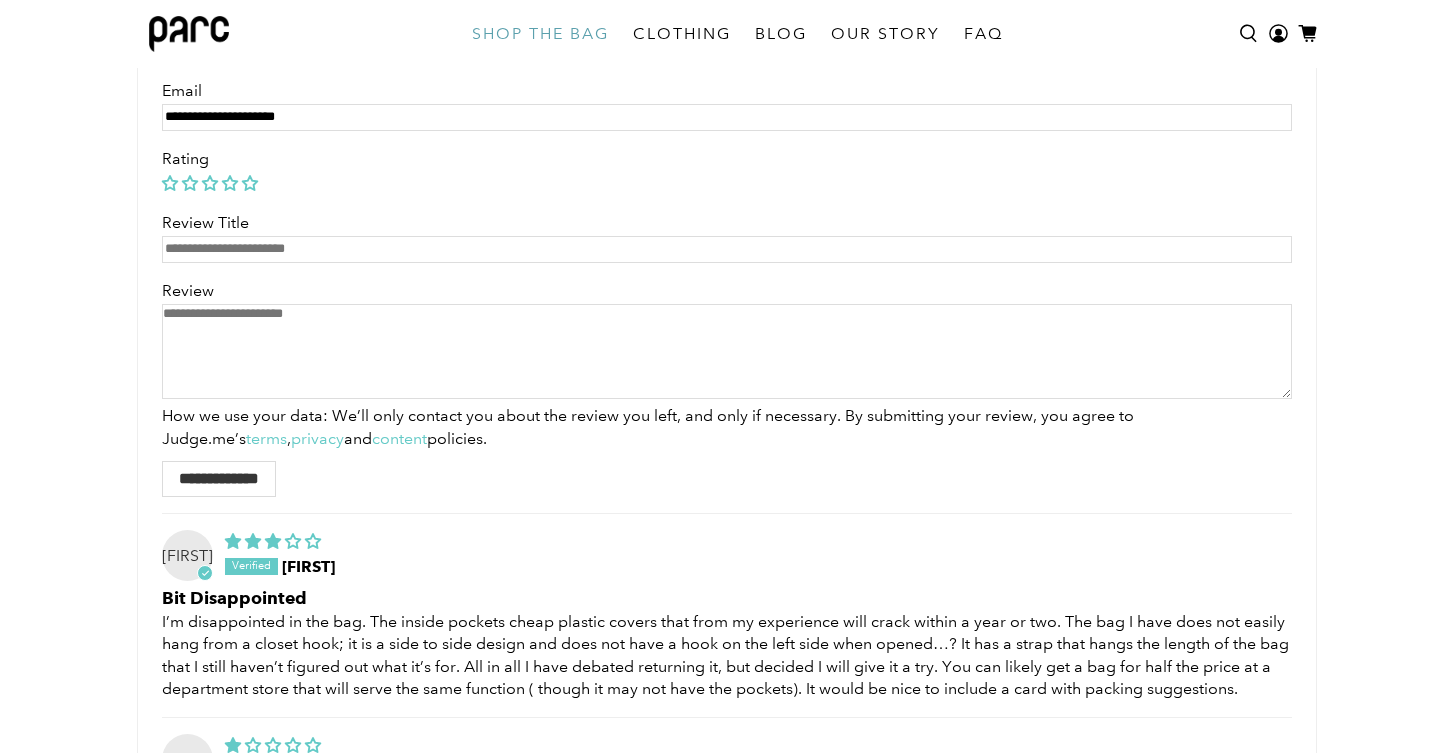 click on "Review Title" at bounding box center (727, 249) 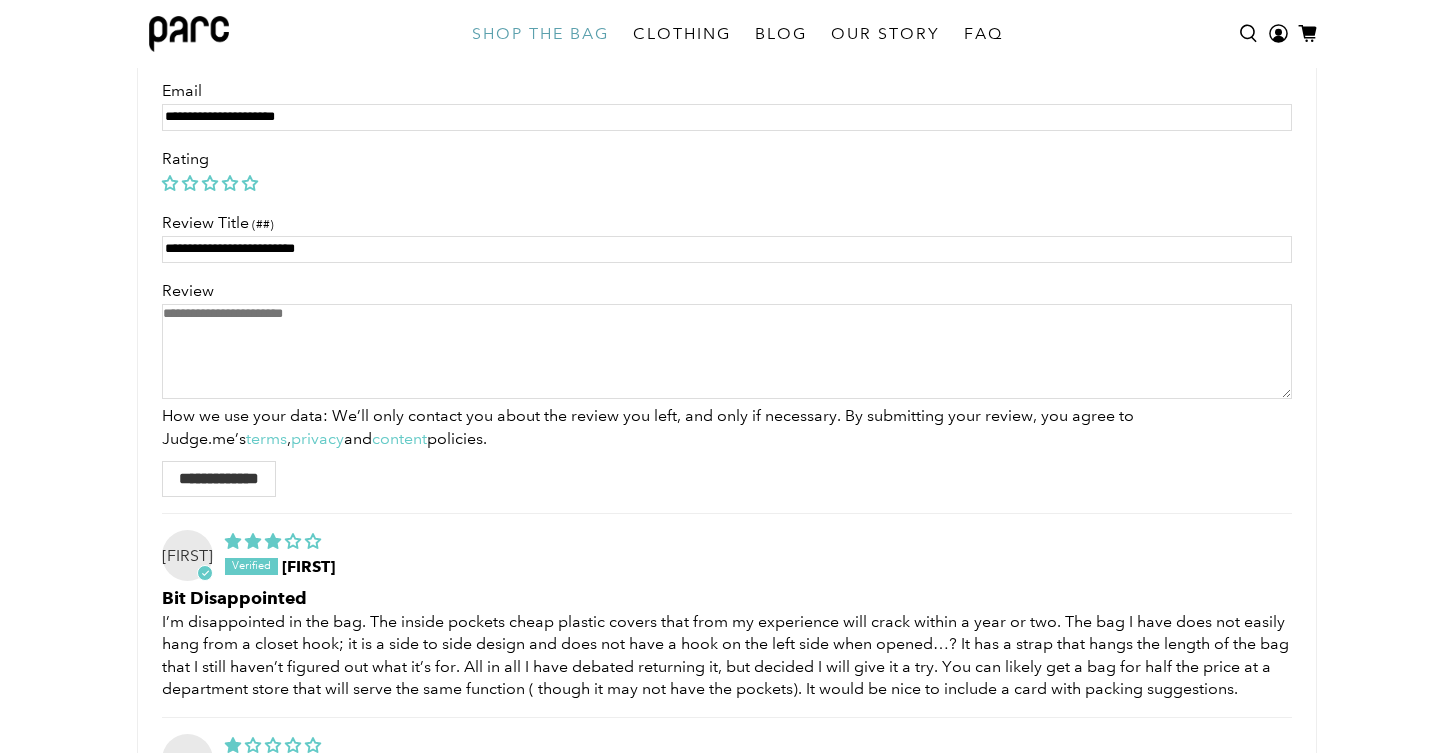 type on "**********" 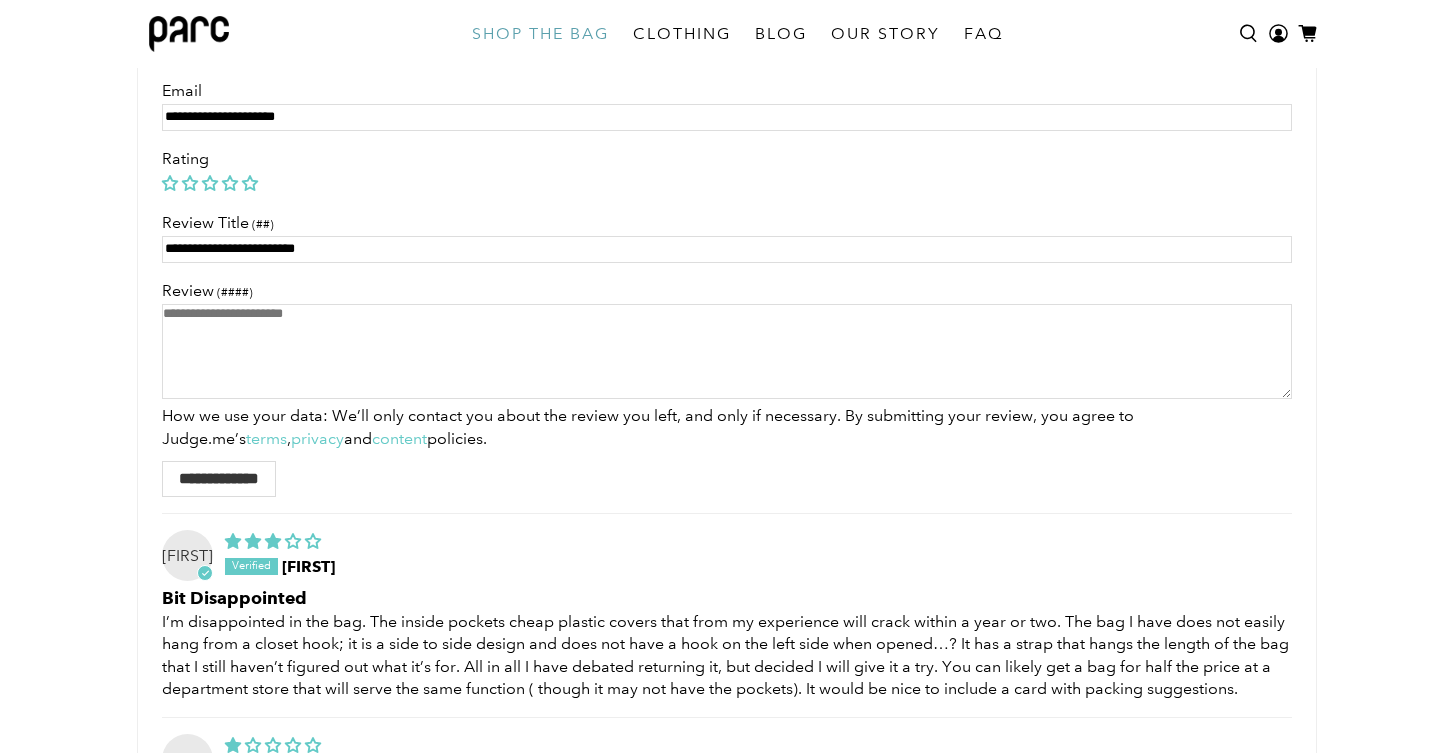 drag, startPoint x: 361, startPoint y: 263, endPoint x: 287, endPoint y: 343, distance: 108.97706 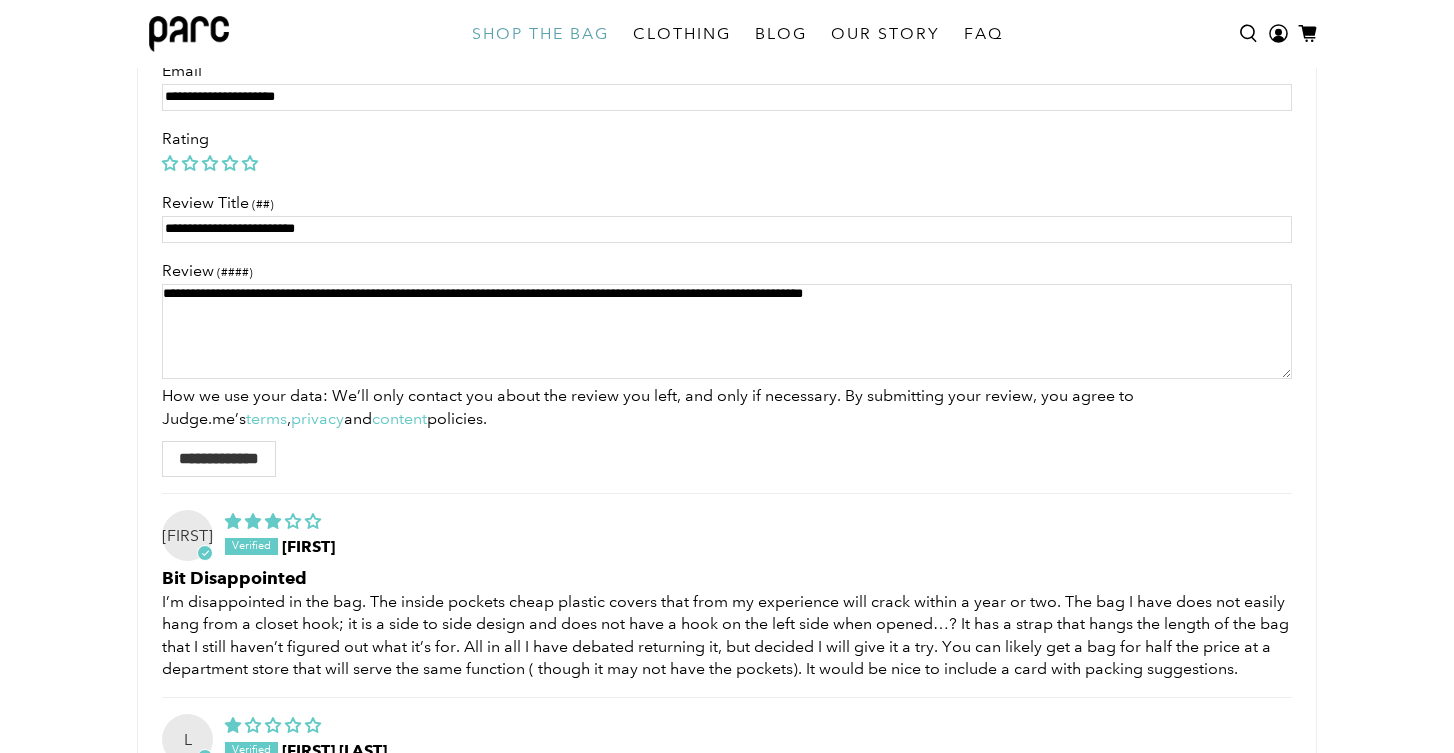 scroll, scrollTop: 6260, scrollLeft: 0, axis: vertical 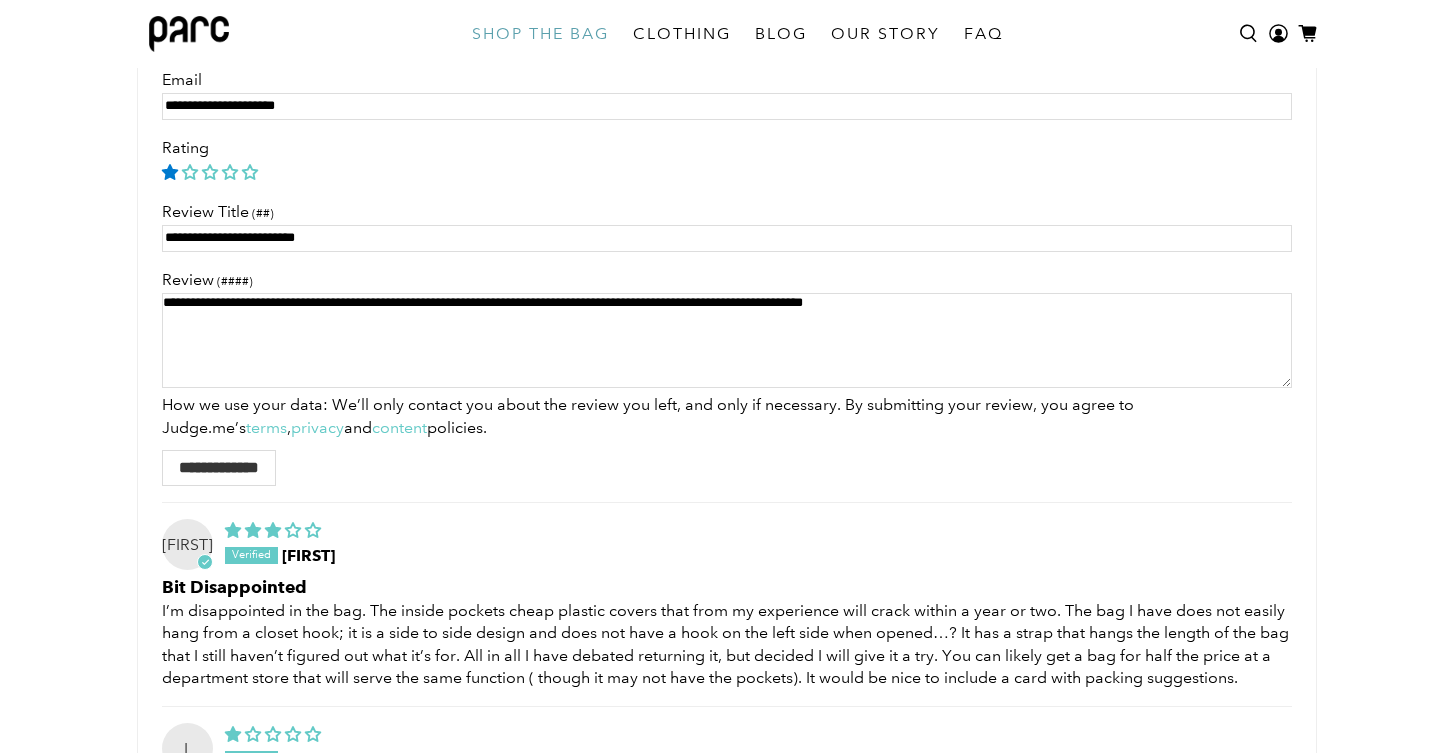 type on "**********" 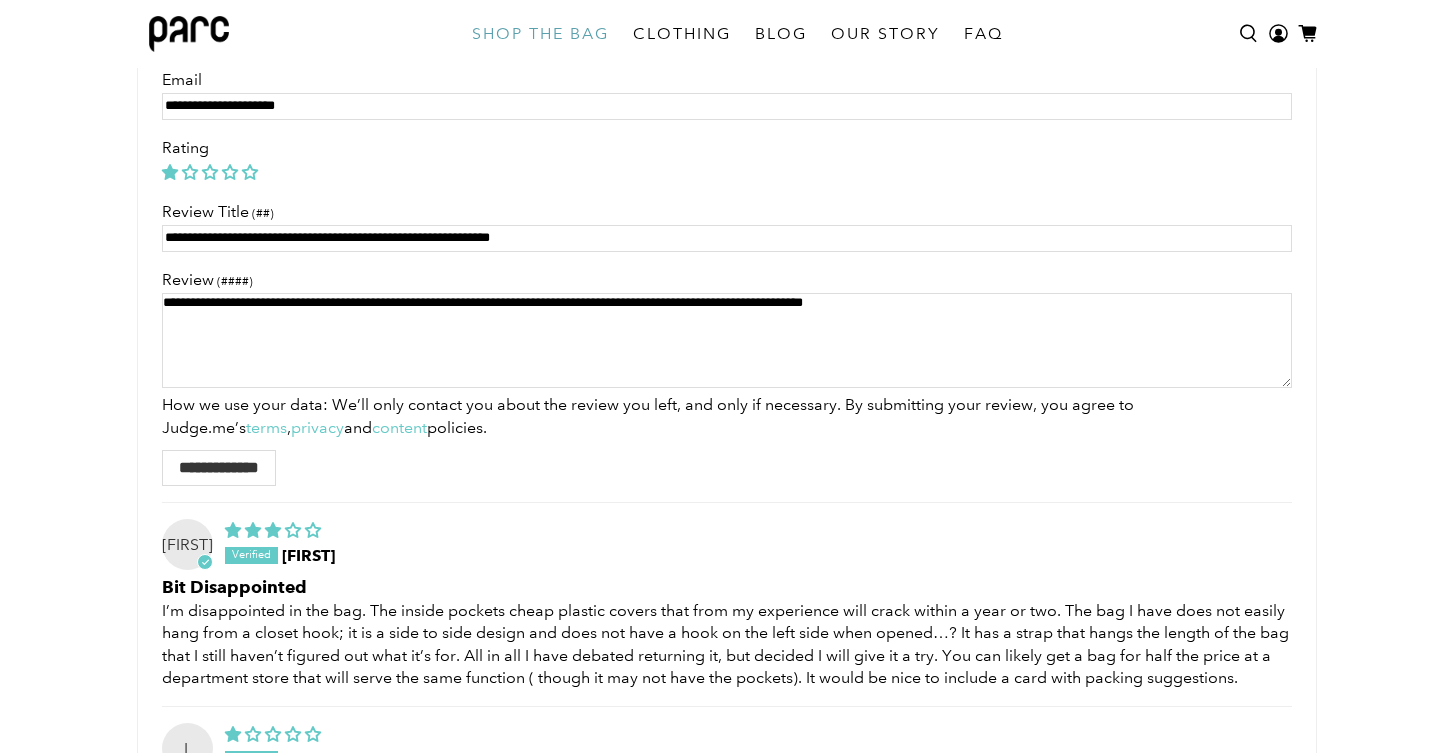 type on "**********" 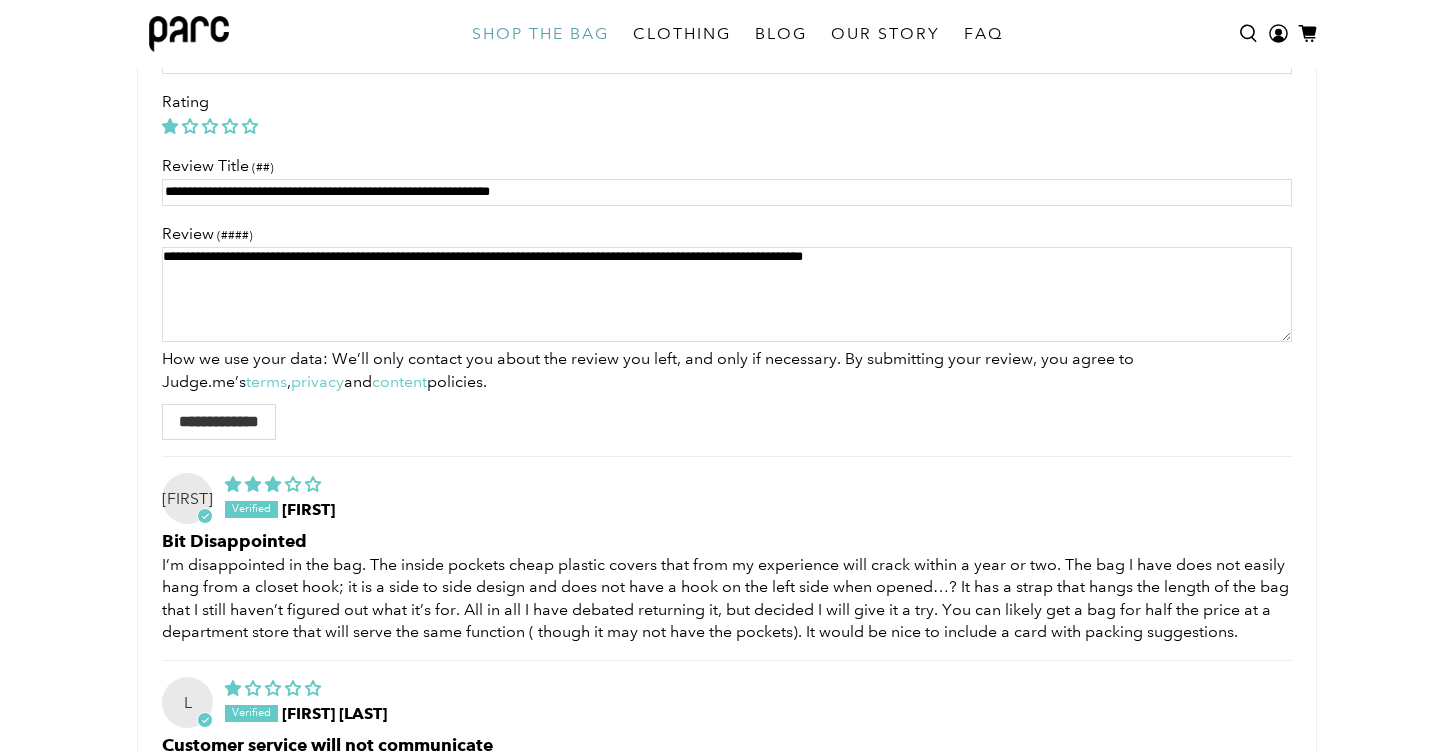 scroll, scrollTop: 6308, scrollLeft: 0, axis: vertical 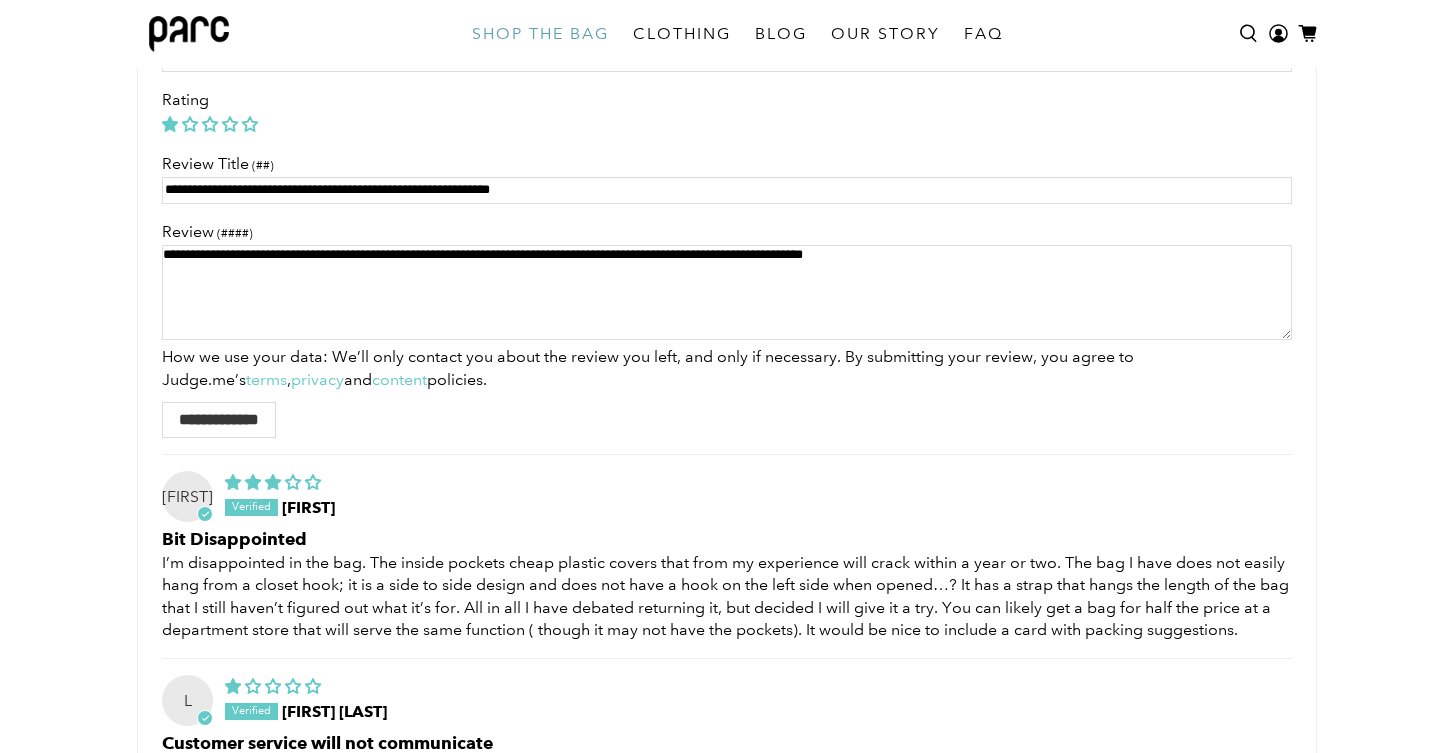 click on "**********" at bounding box center (727, 292) 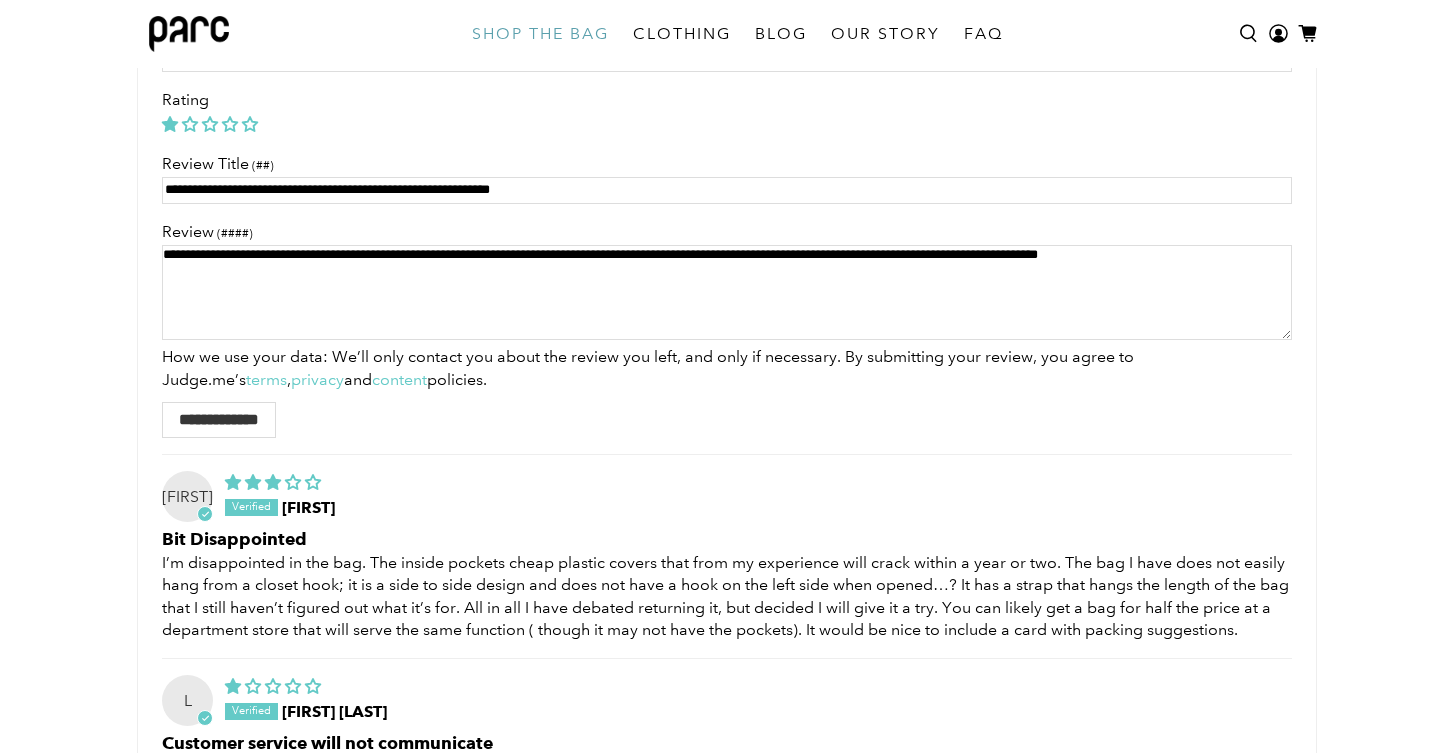 click on "**********" at bounding box center [727, 292] 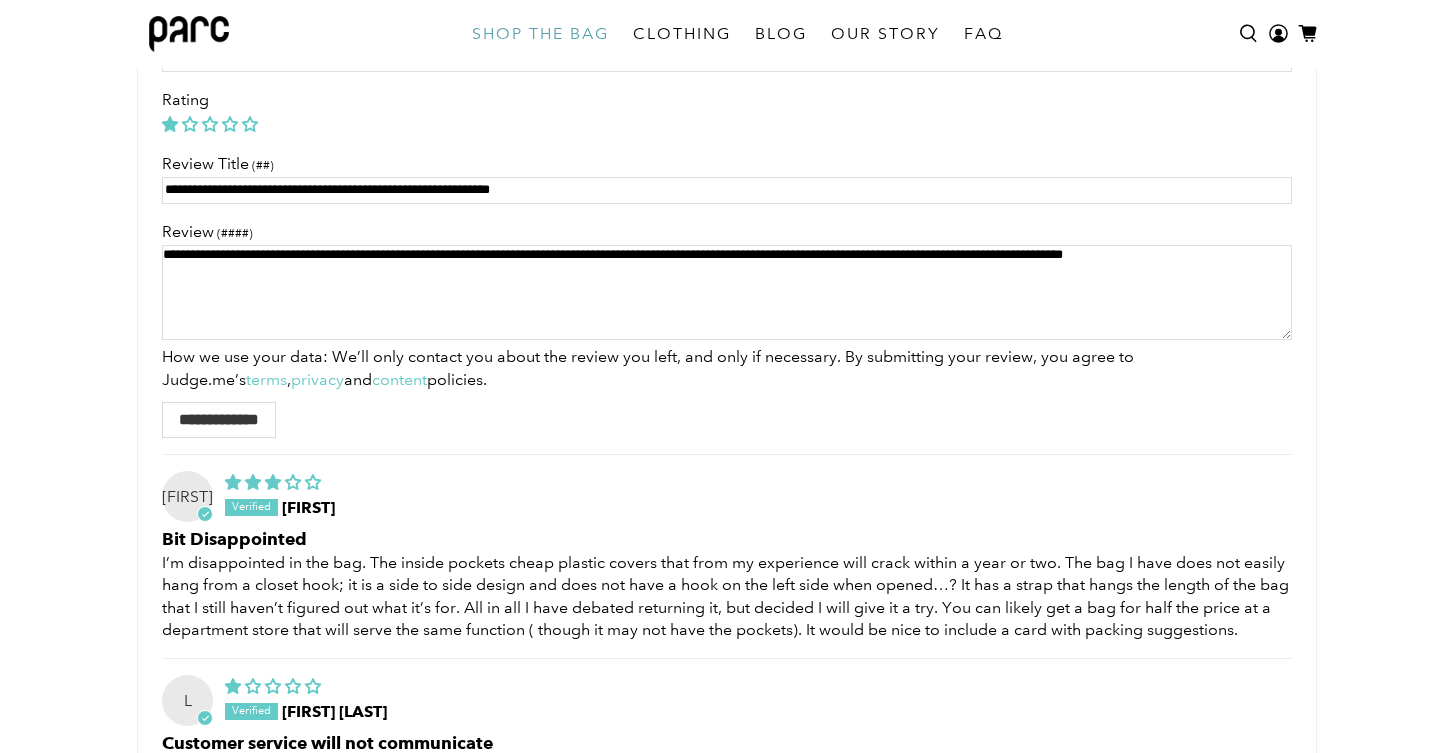 scroll, scrollTop: 6314, scrollLeft: 0, axis: vertical 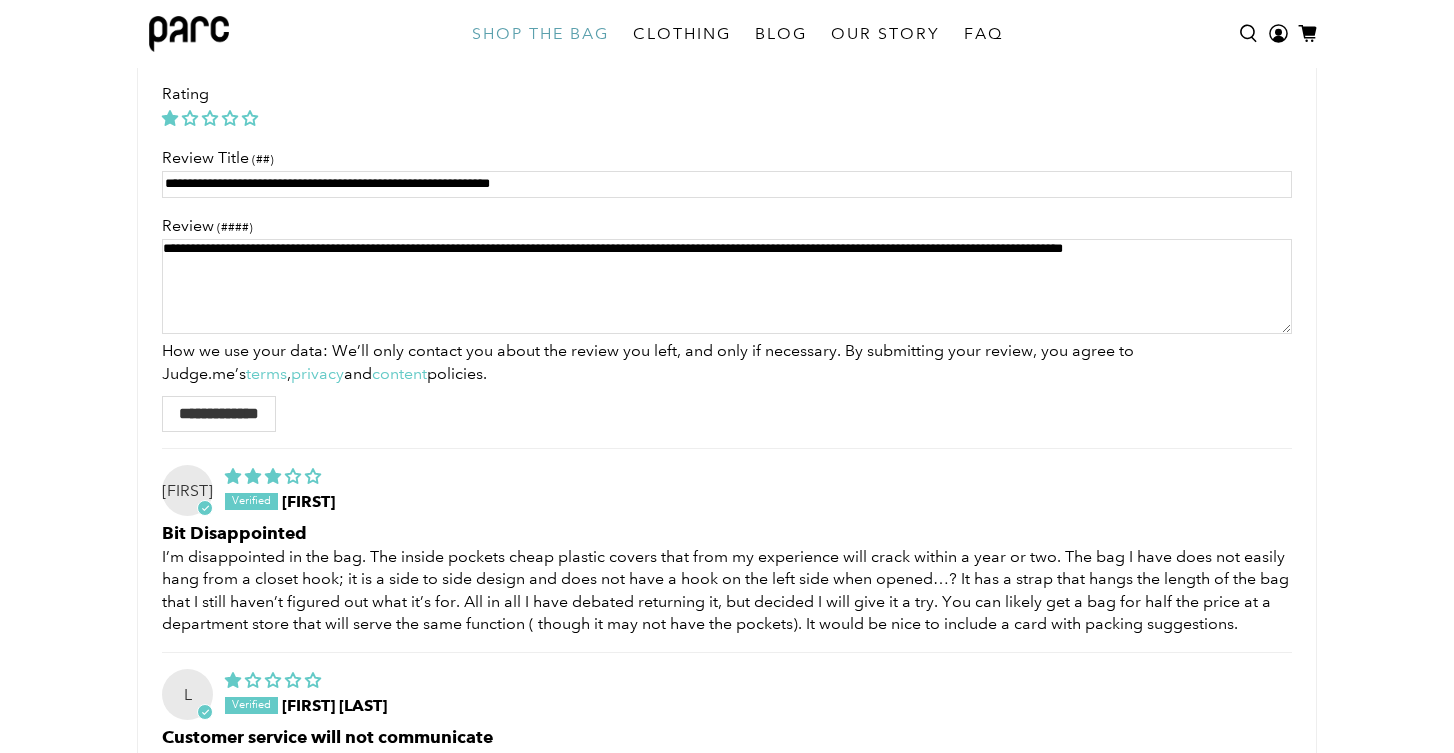 click on "**********" at bounding box center (727, 286) 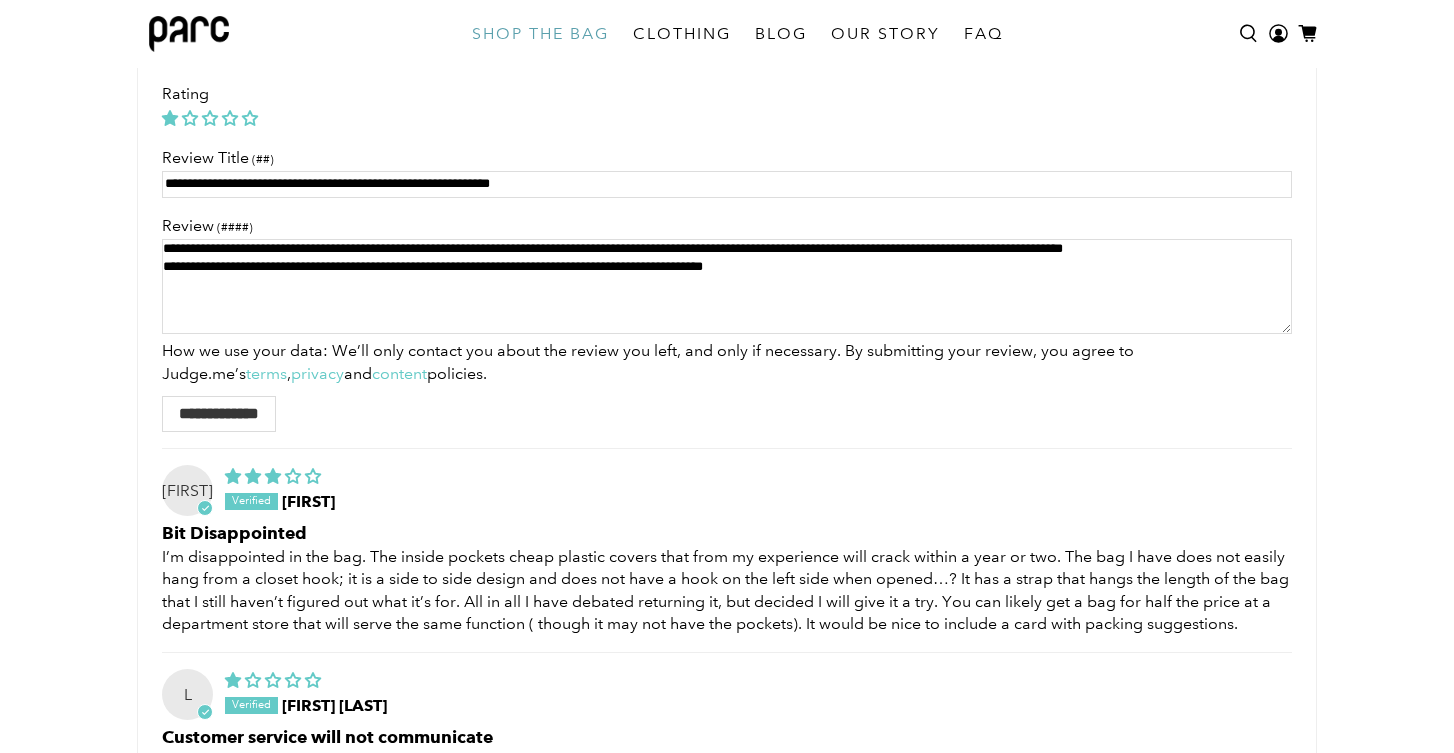 drag, startPoint x: 712, startPoint y: 286, endPoint x: 162, endPoint y: 256, distance: 550.81757 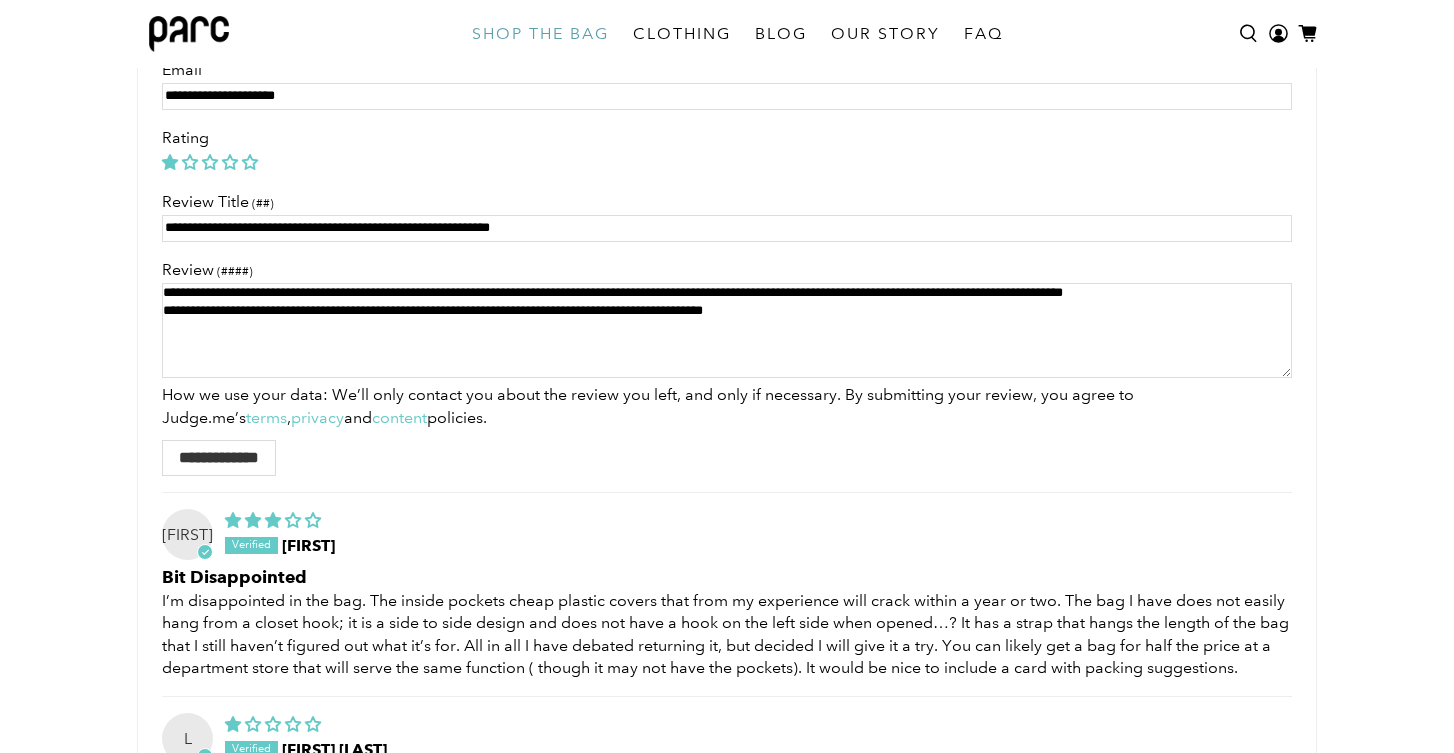 scroll, scrollTop: 6271, scrollLeft: 0, axis: vertical 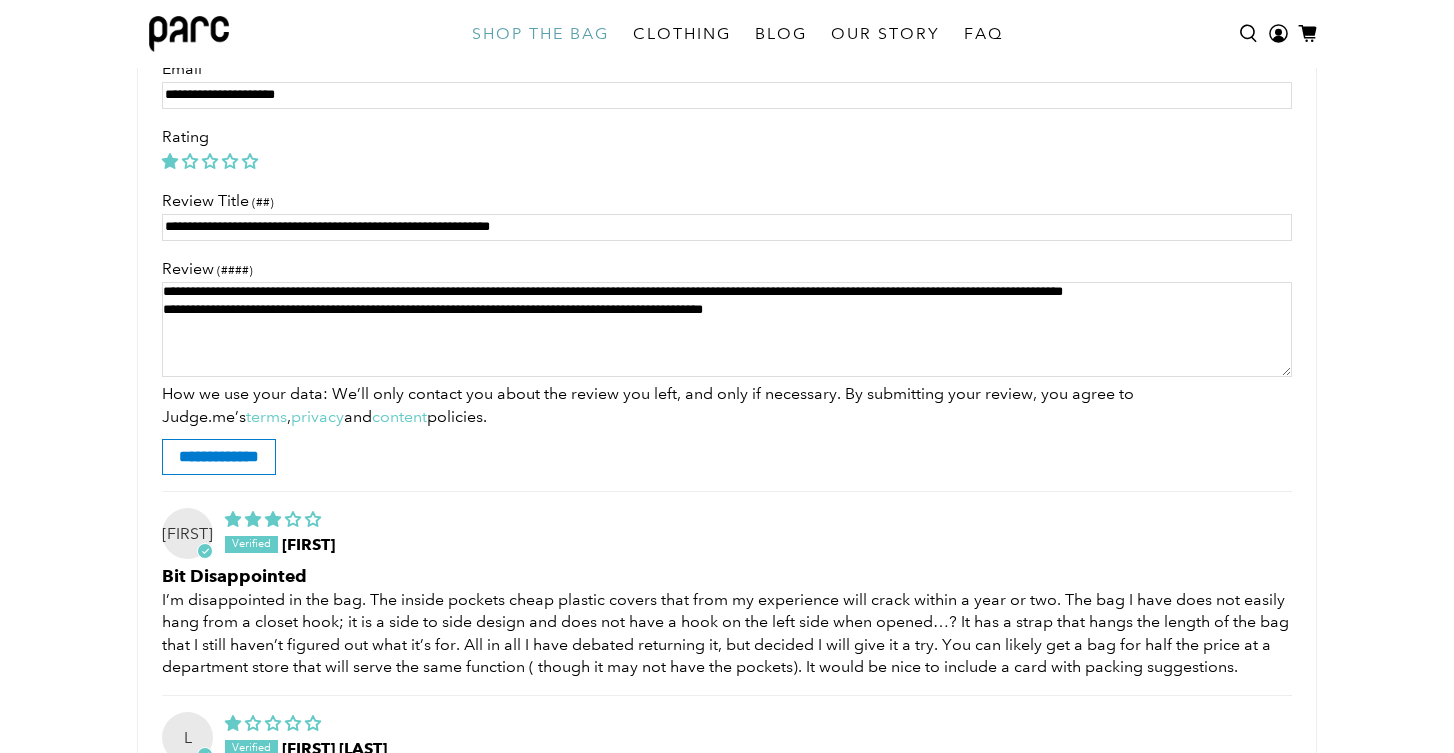 type on "**********" 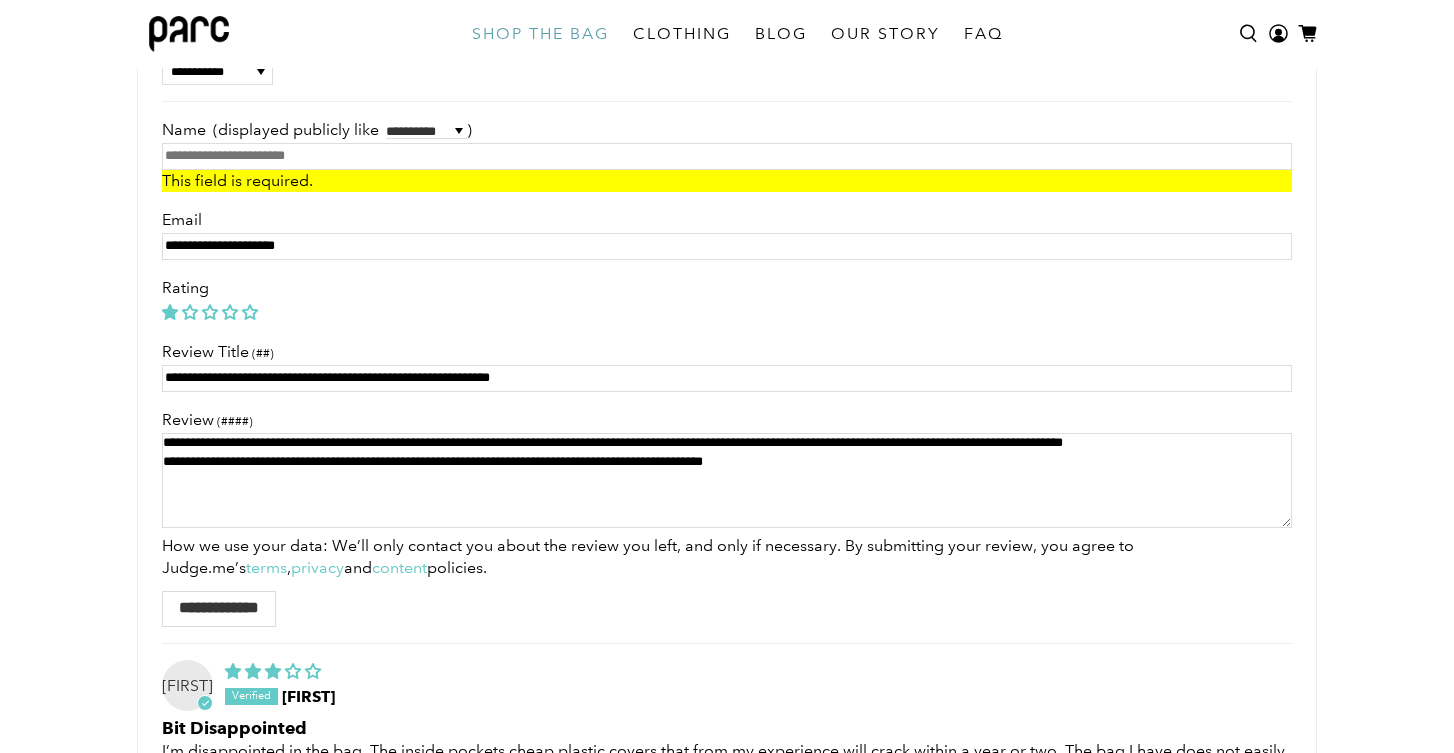 scroll, scrollTop: 6075, scrollLeft: 0, axis: vertical 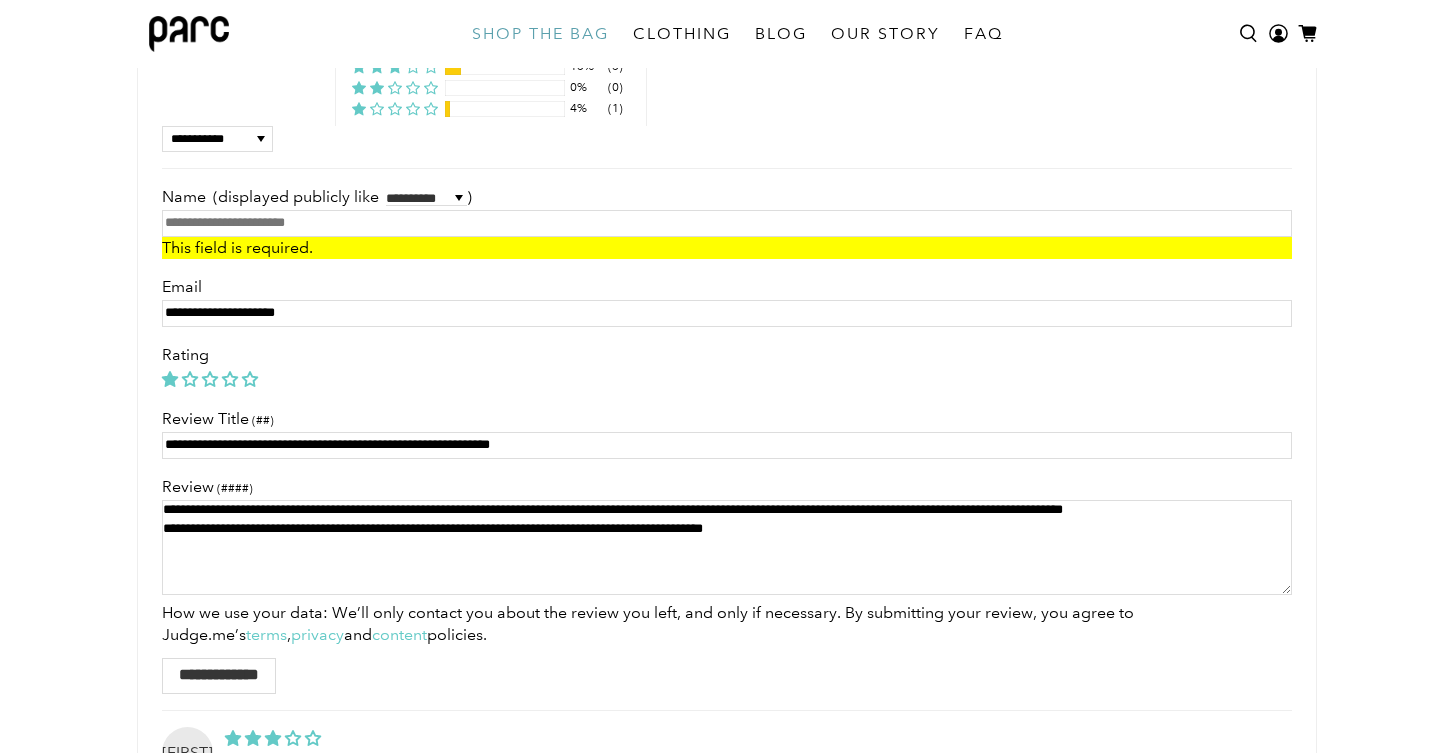 click on "Name" at bounding box center (727, 223) 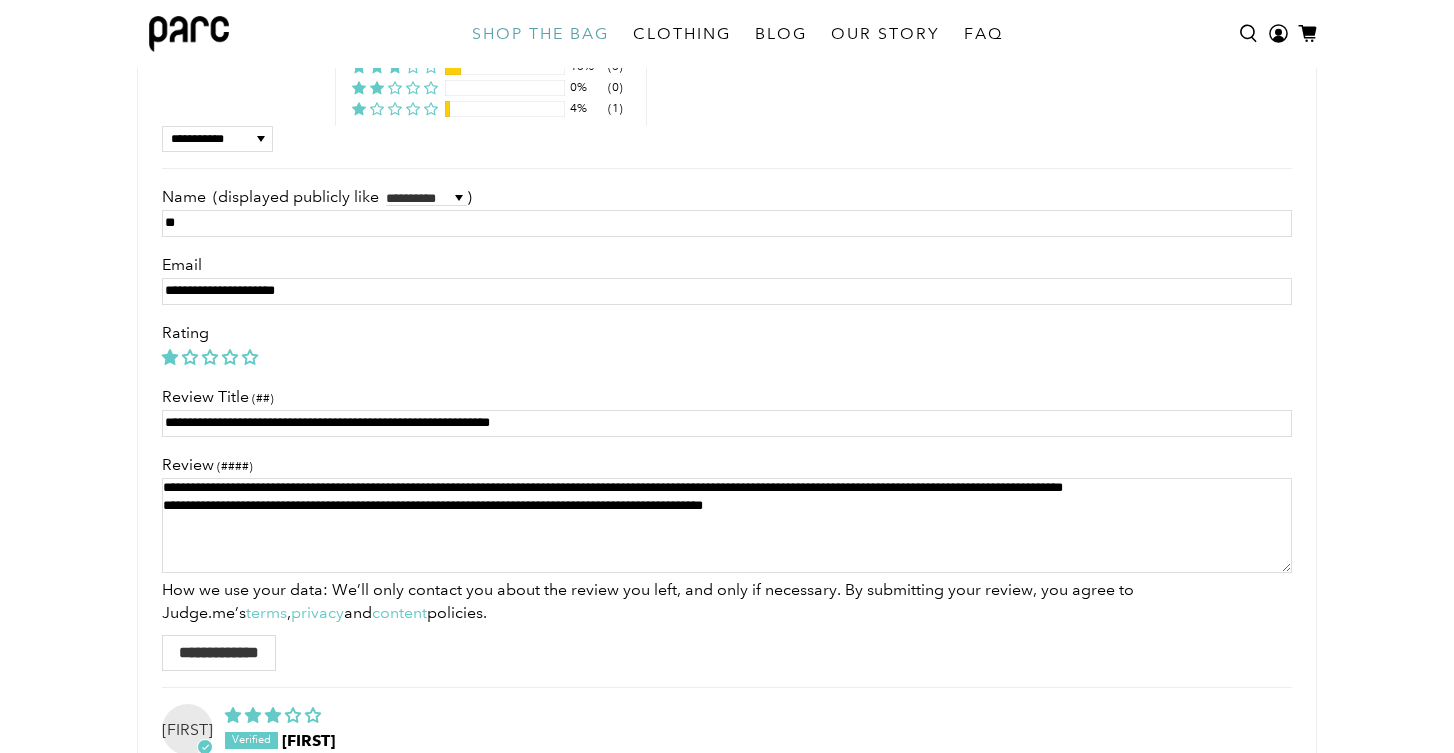 type on "*" 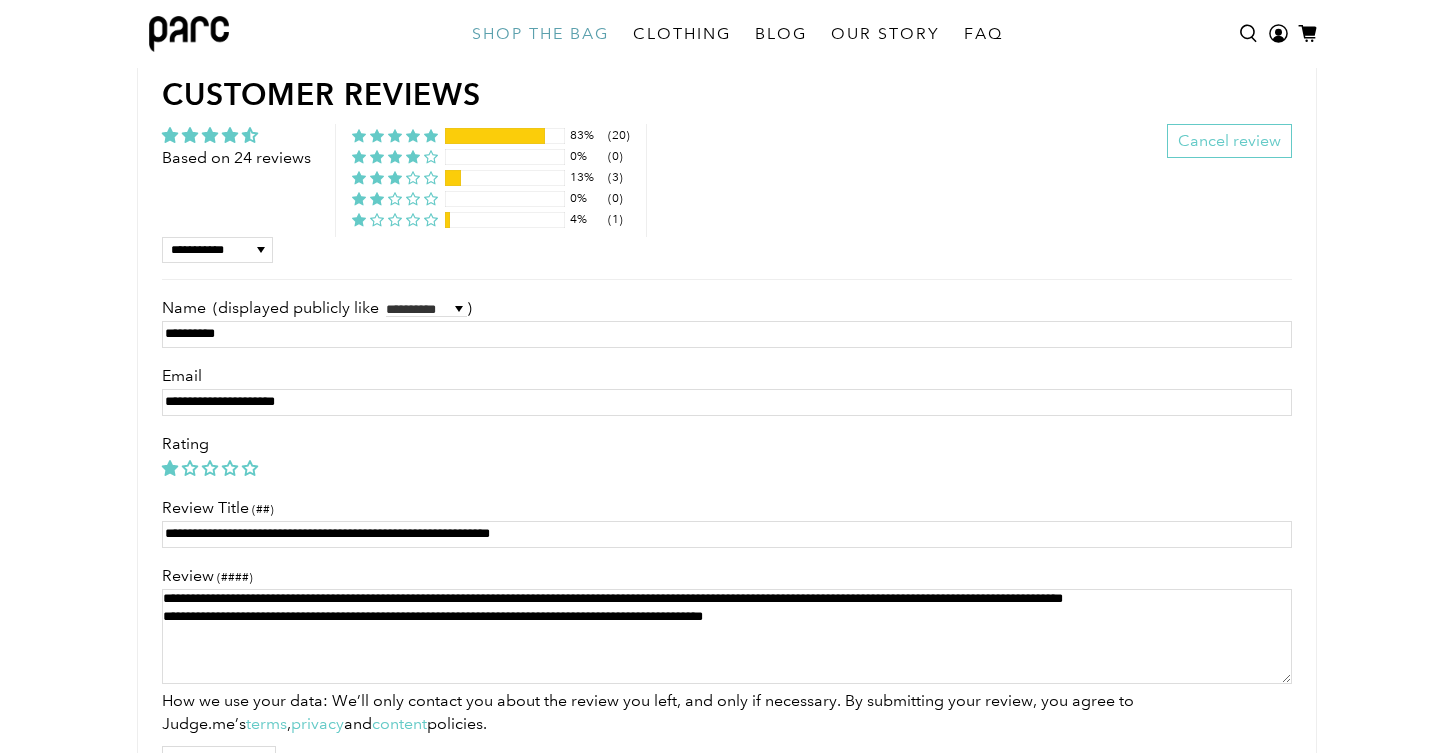 scroll, scrollTop: 5939, scrollLeft: 0, axis: vertical 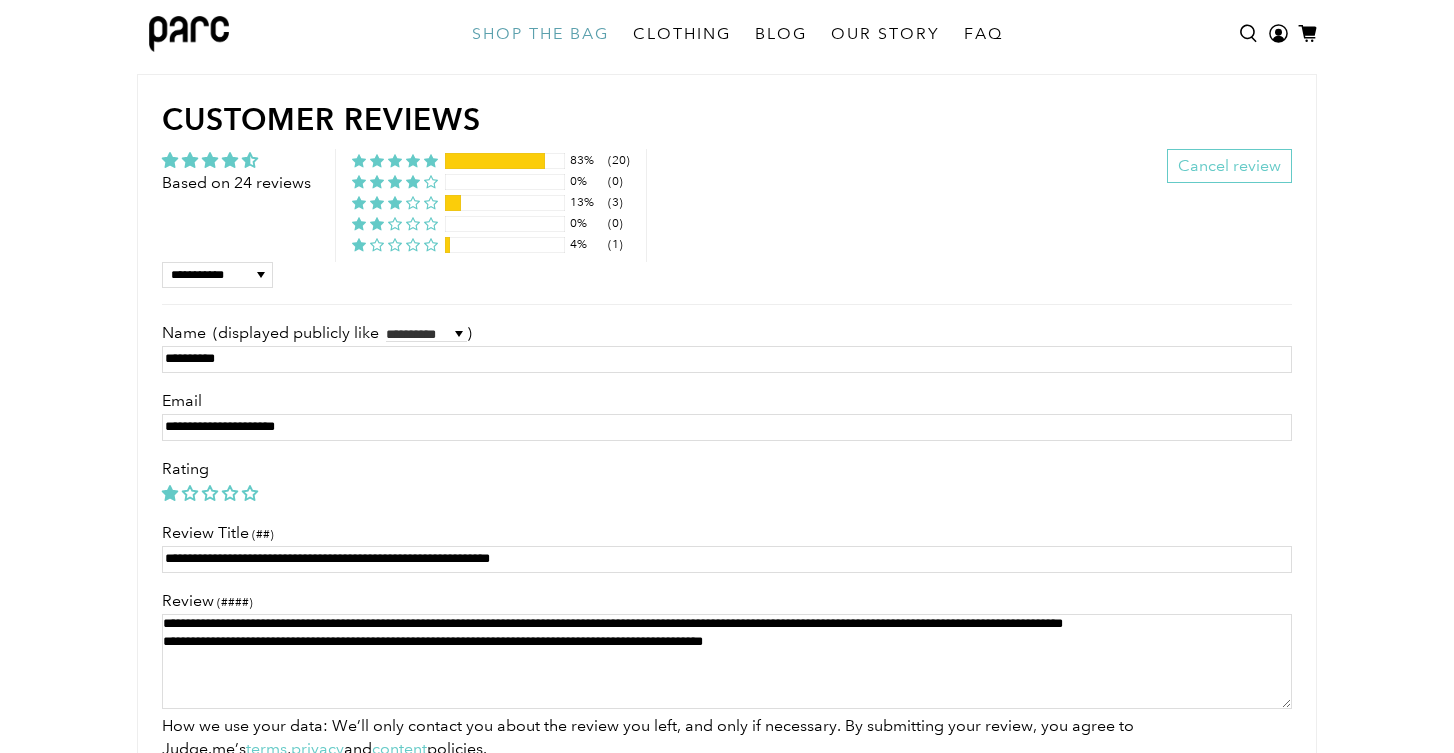 drag, startPoint x: 250, startPoint y: 389, endPoint x: 144, endPoint y: 386, distance: 106.04244 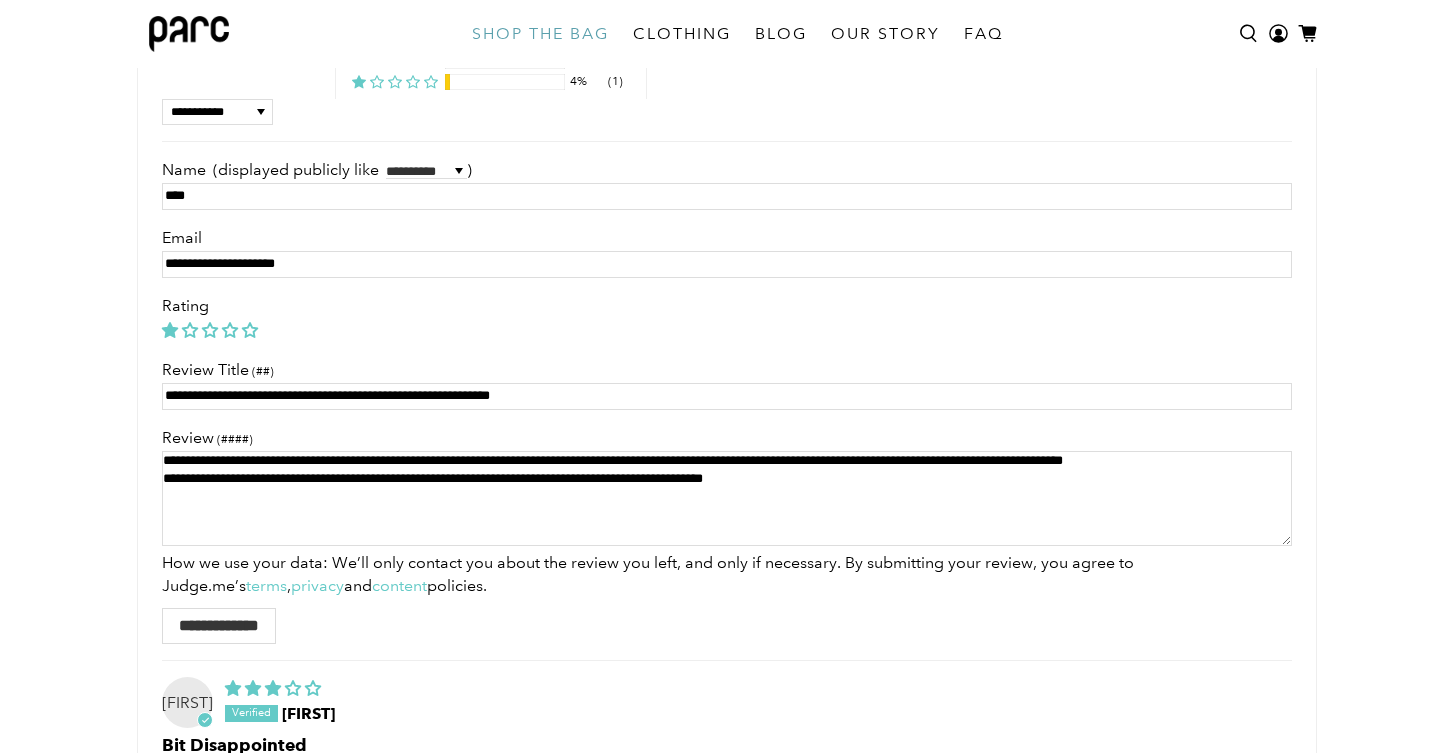 scroll, scrollTop: 6016, scrollLeft: 0, axis: vertical 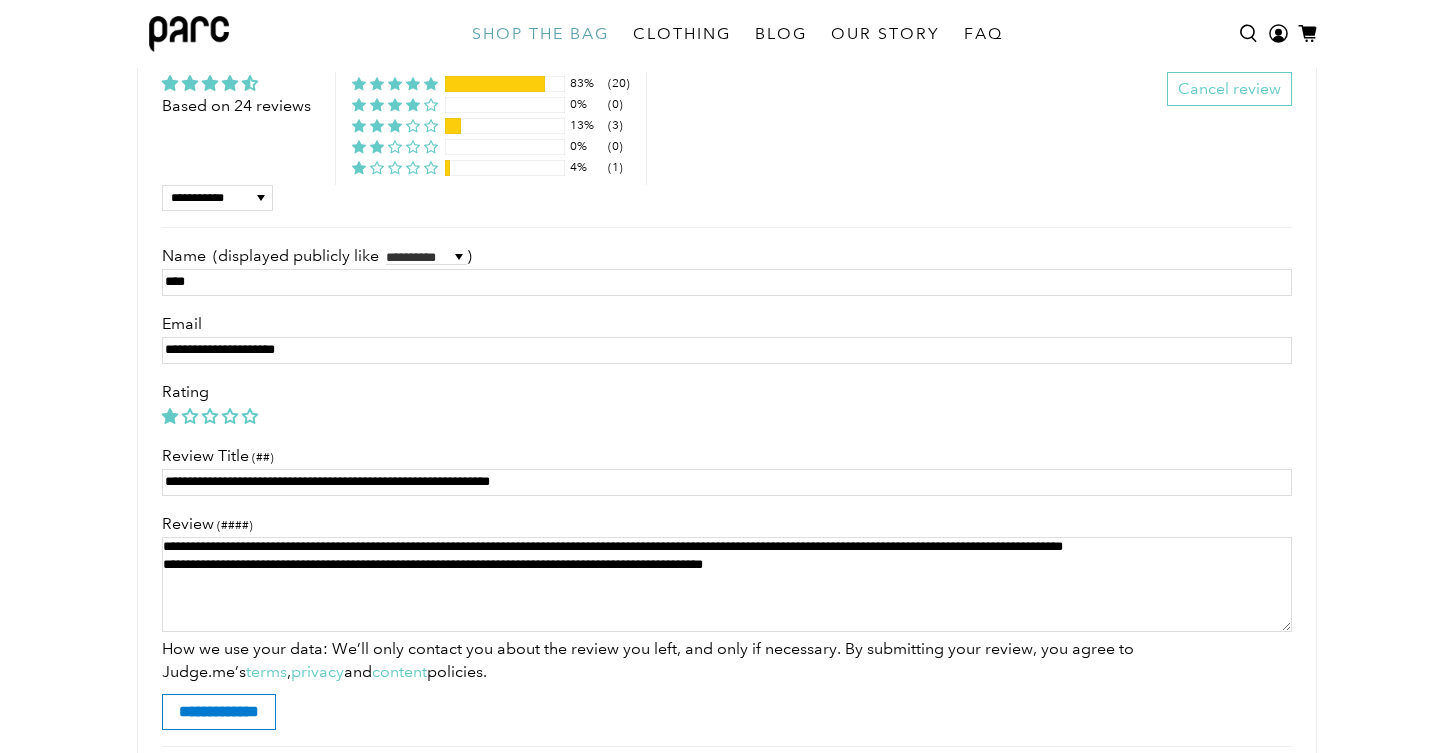 type on "****" 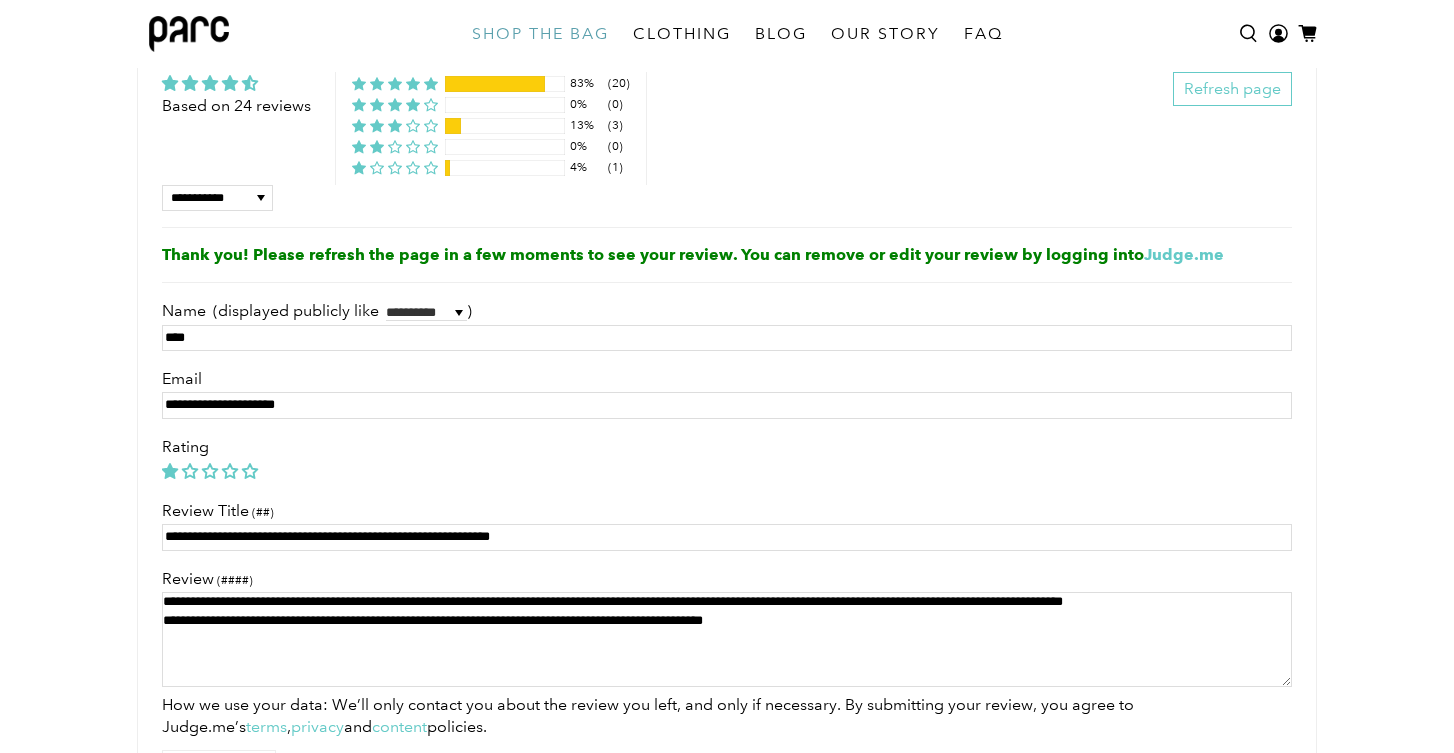 scroll, scrollTop: 0, scrollLeft: 0, axis: both 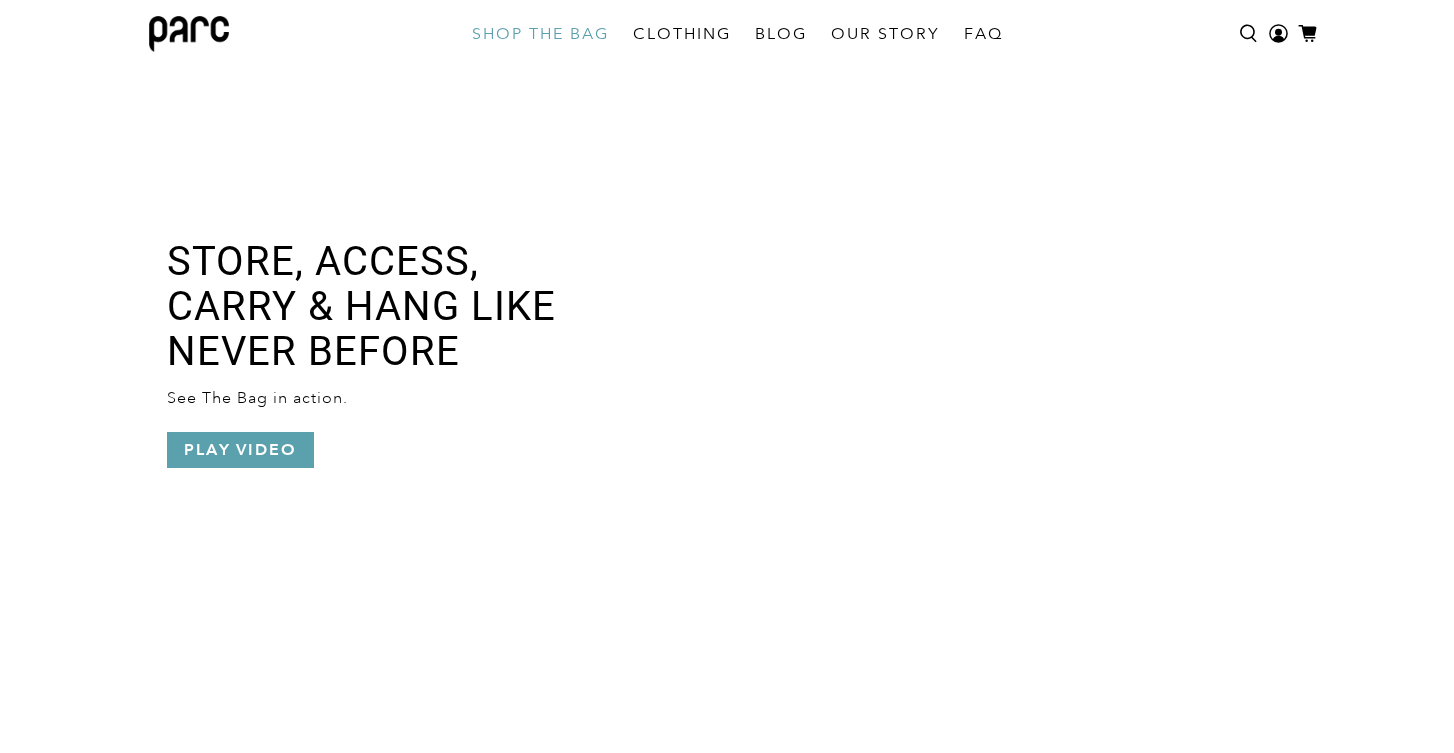 type on "**********" 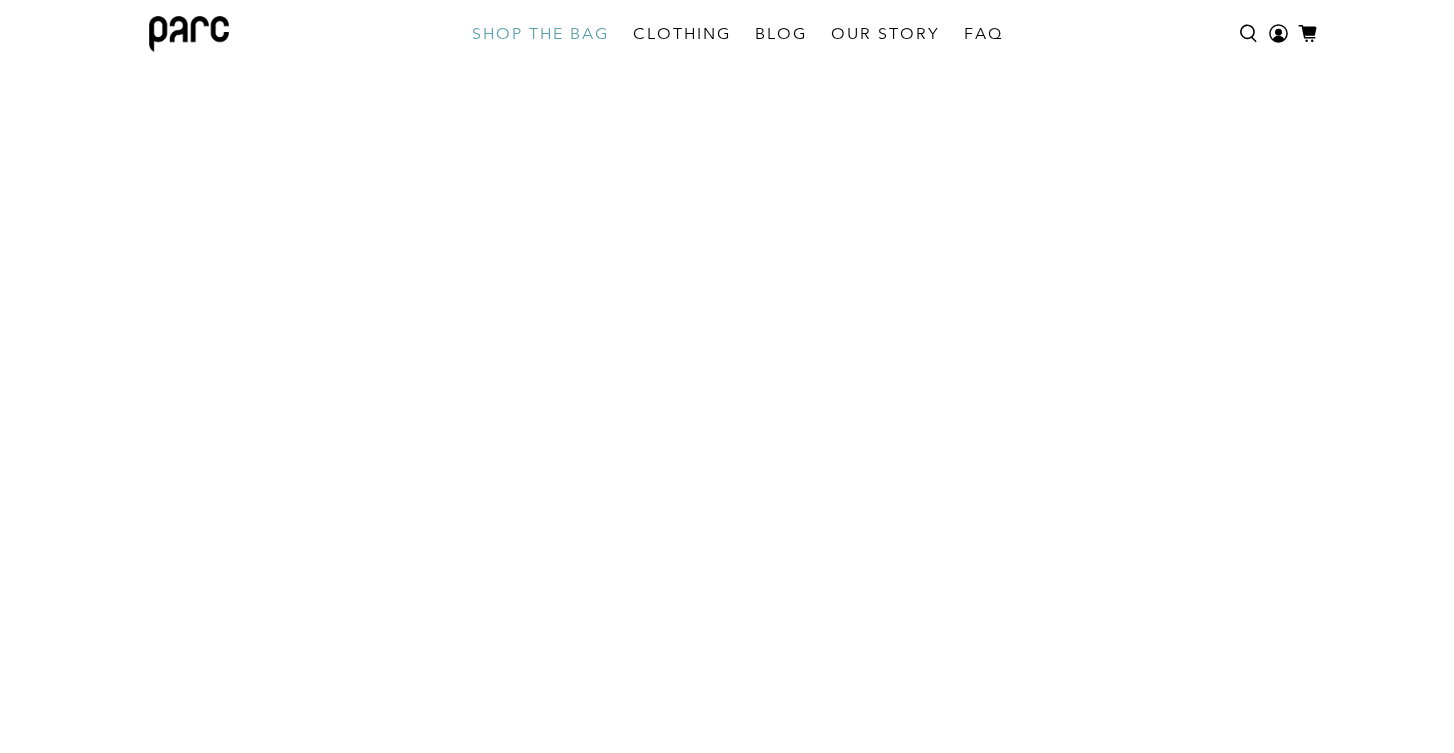 scroll, scrollTop: 55, scrollLeft: 0, axis: vertical 